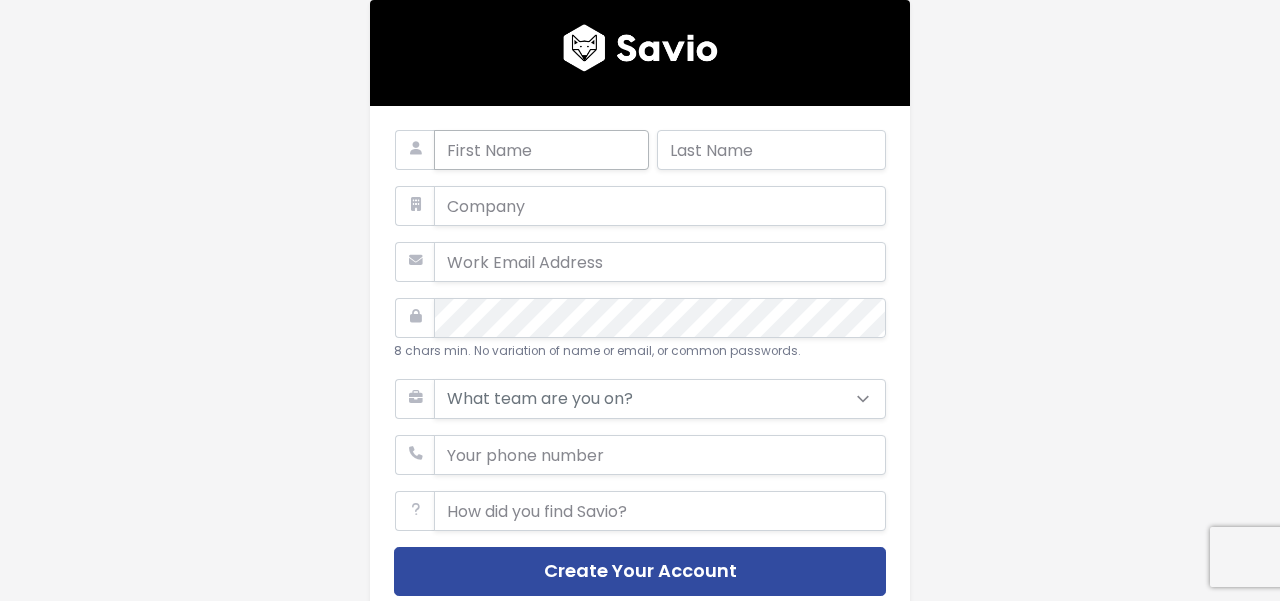 scroll, scrollTop: 0, scrollLeft: 0, axis: both 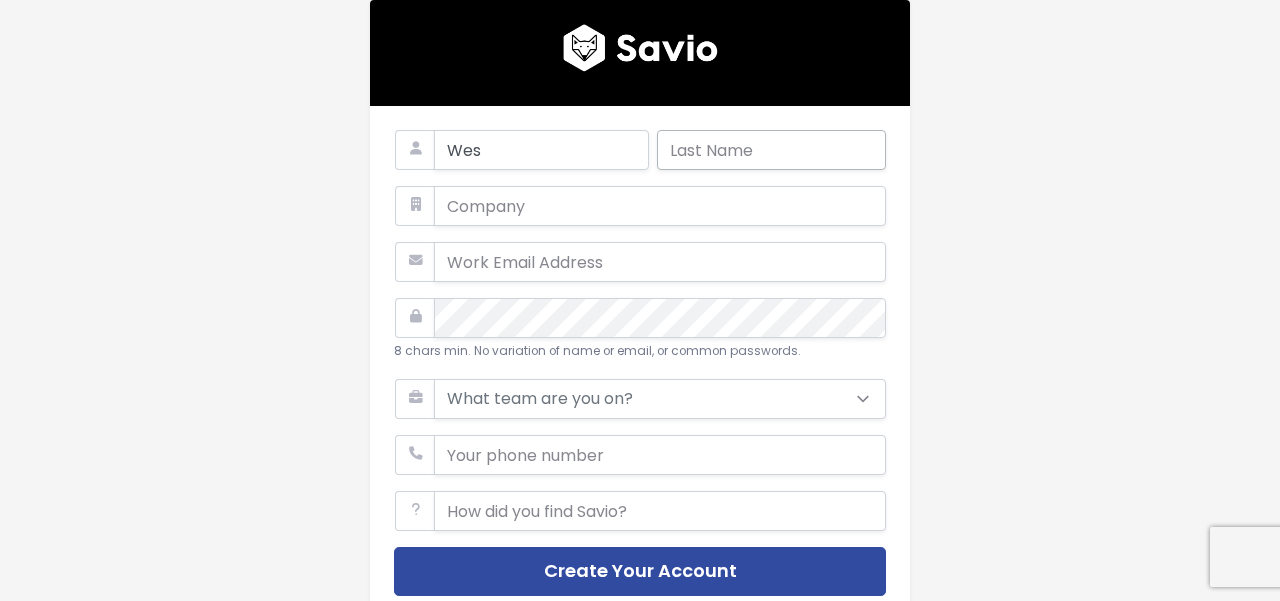 type on "Wes" 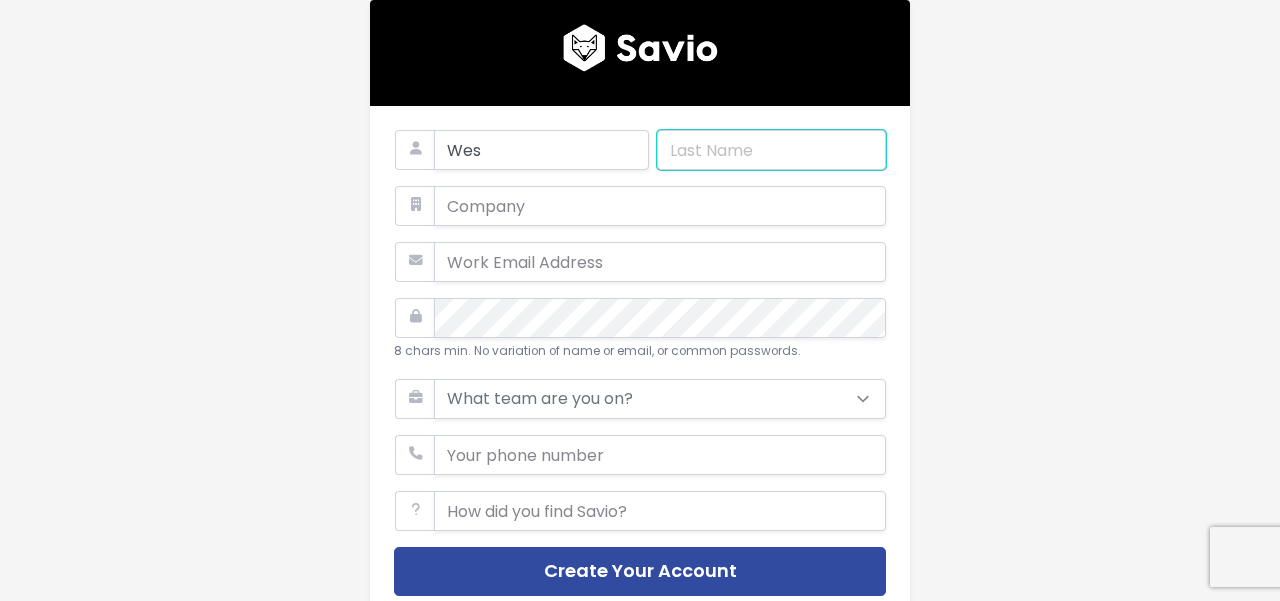 click at bounding box center [771, 150] 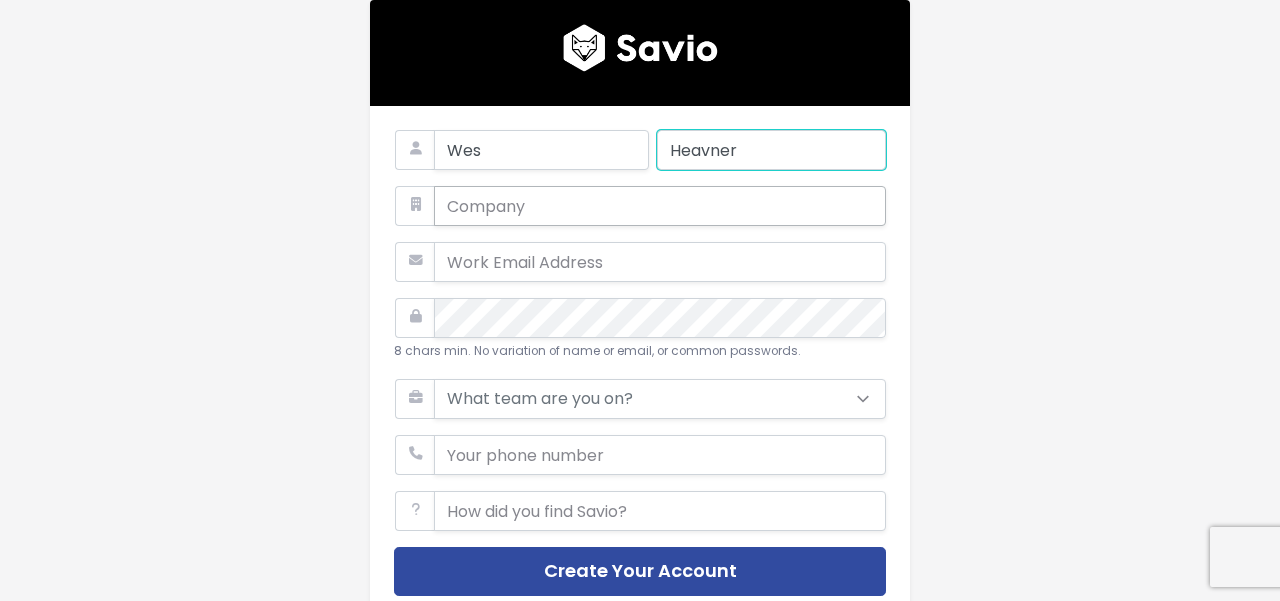 type on "Heavner" 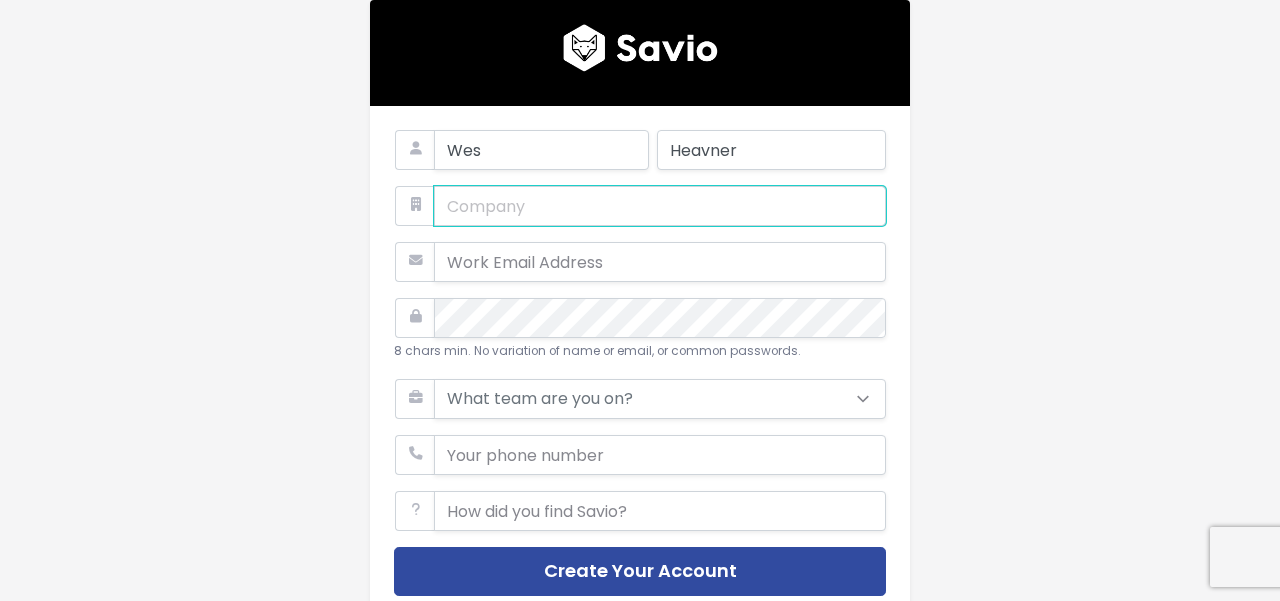 click at bounding box center [660, 206] 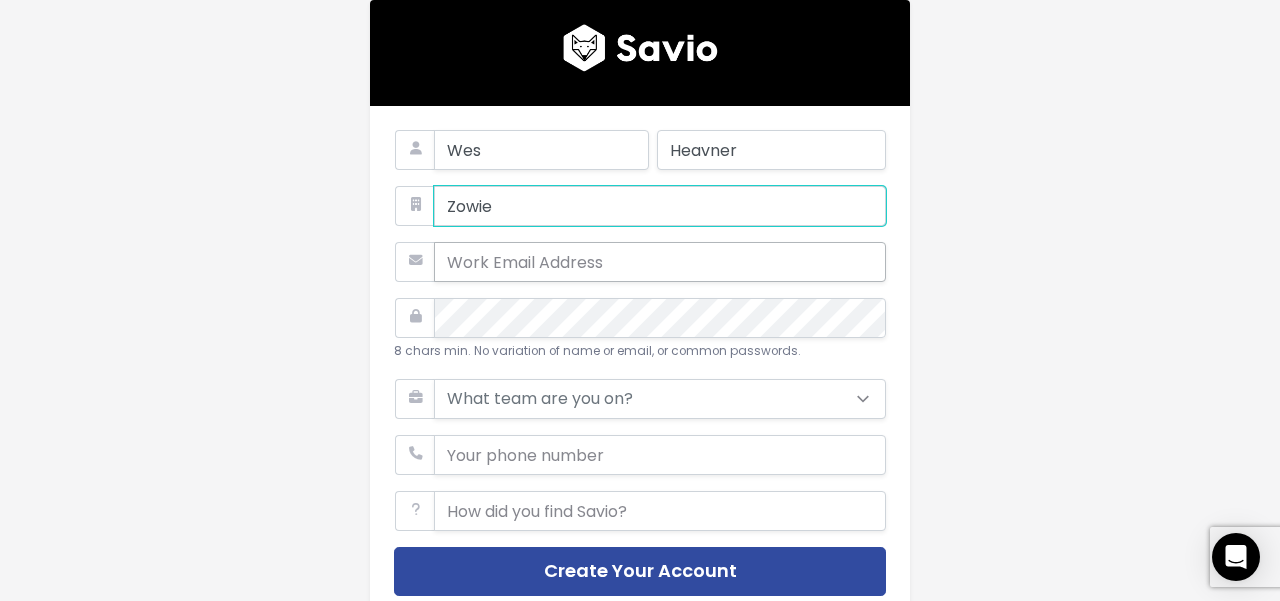 type on "Zowie" 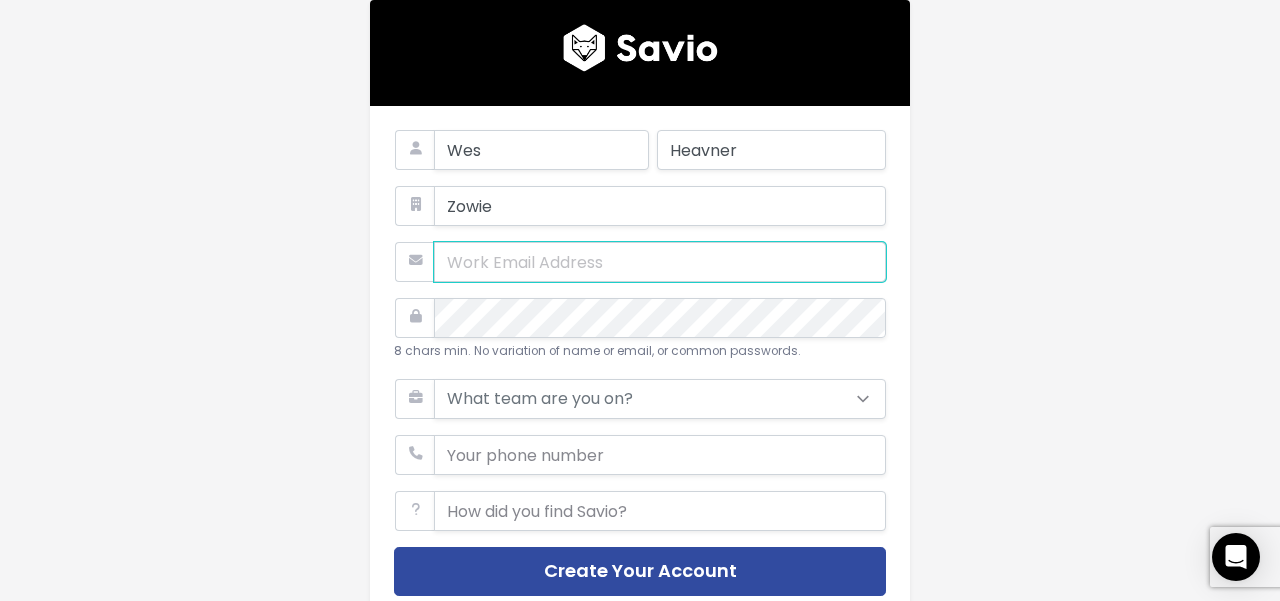 click at bounding box center [660, 262] 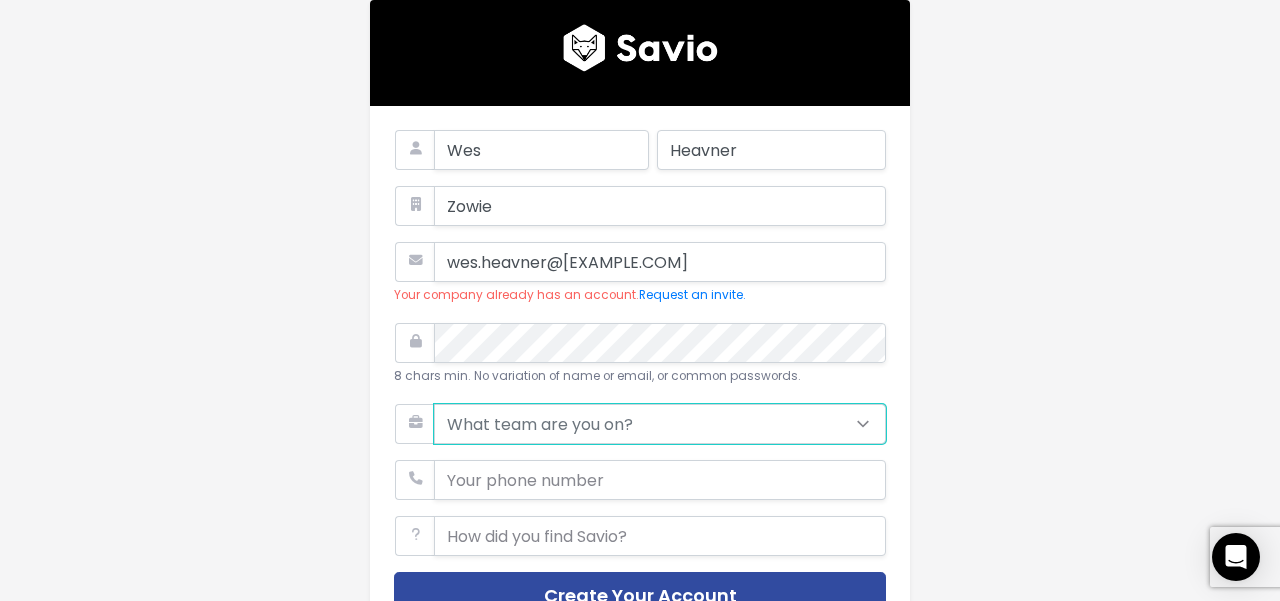 click on "What team are you on?
Support
Product
Sales
Customer Success
Marketing
Other" at bounding box center [660, 424] 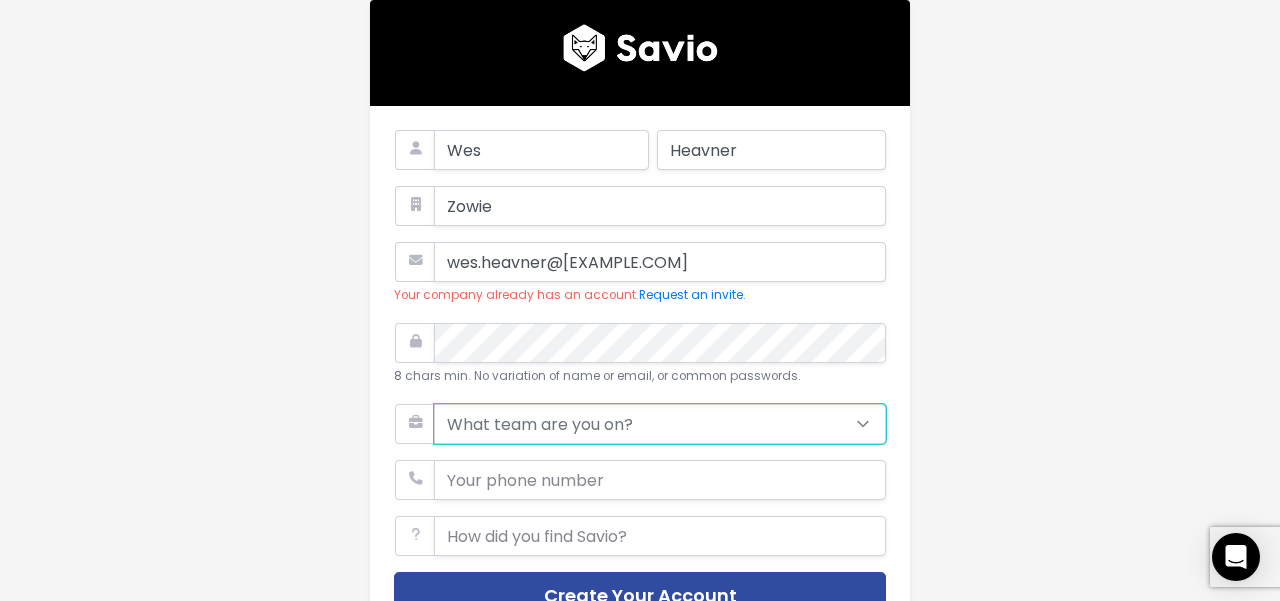 select on "SALES" 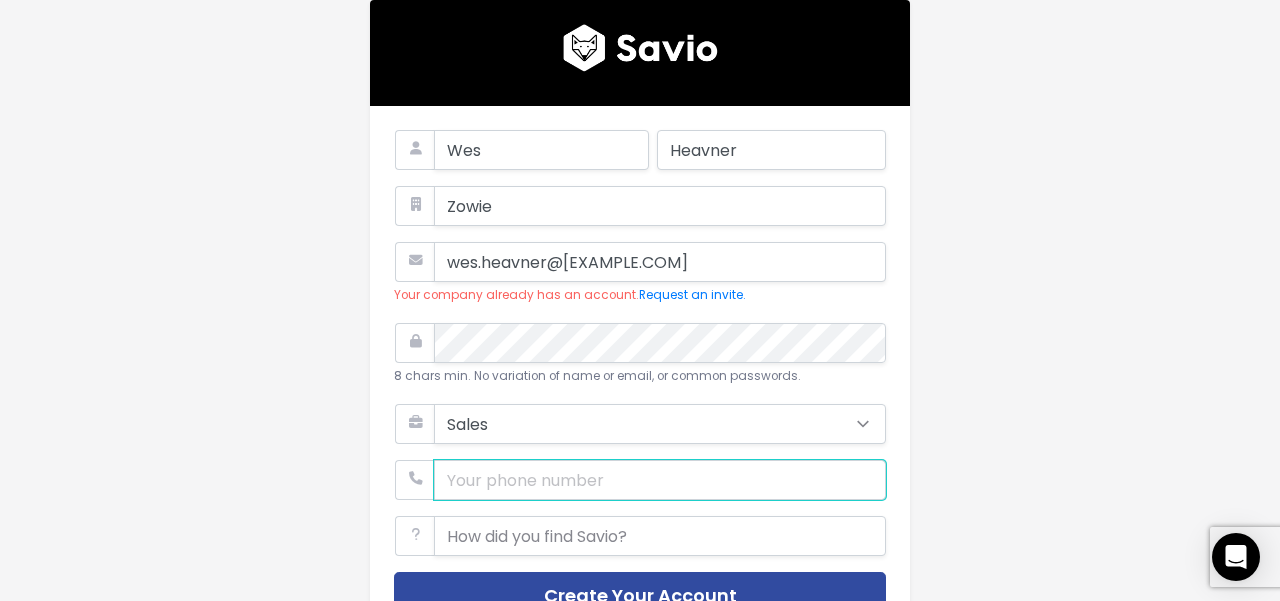 click at bounding box center [660, 480] 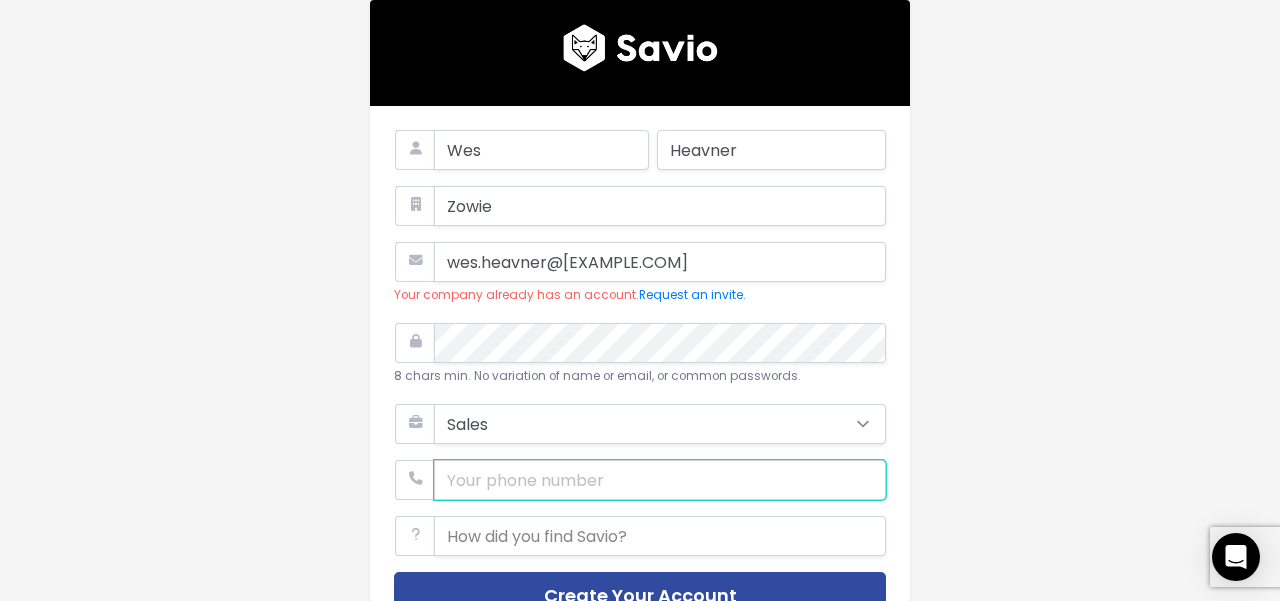 type on "(512) 791-8423" 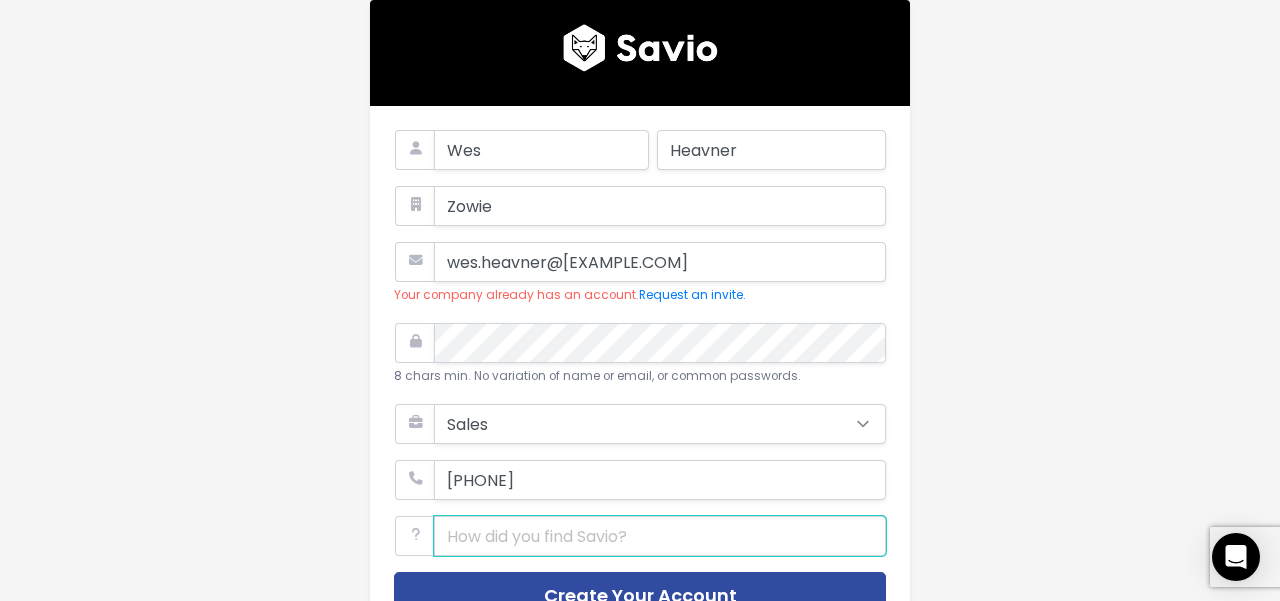 click at bounding box center [660, 536] 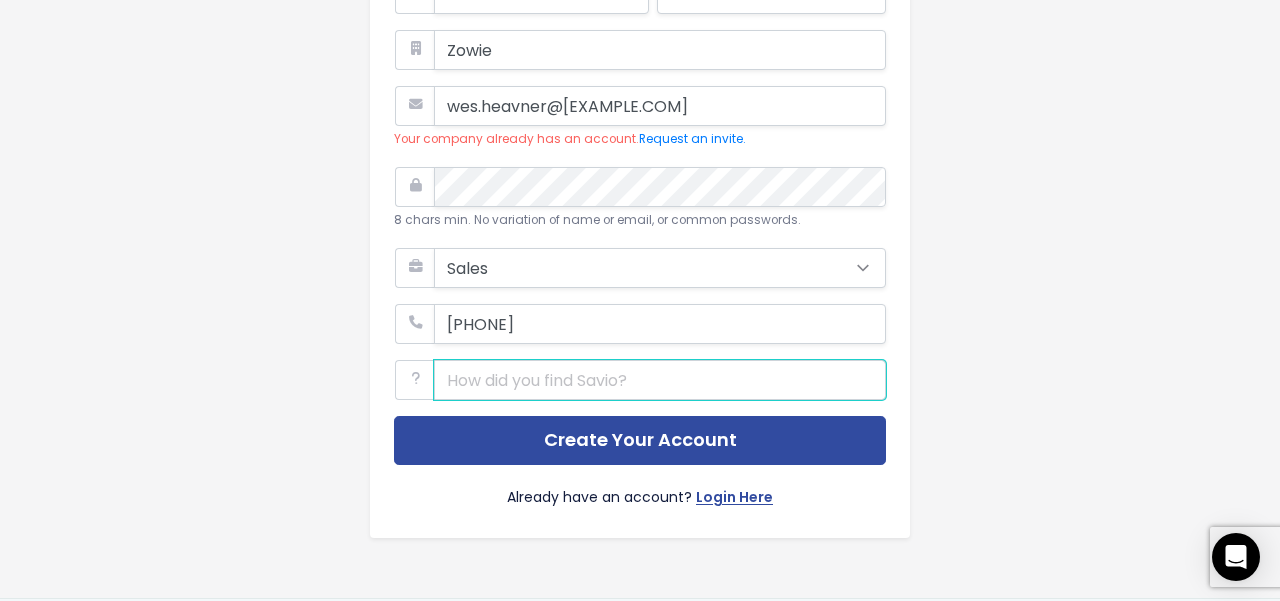 scroll, scrollTop: 159, scrollLeft: 0, axis: vertical 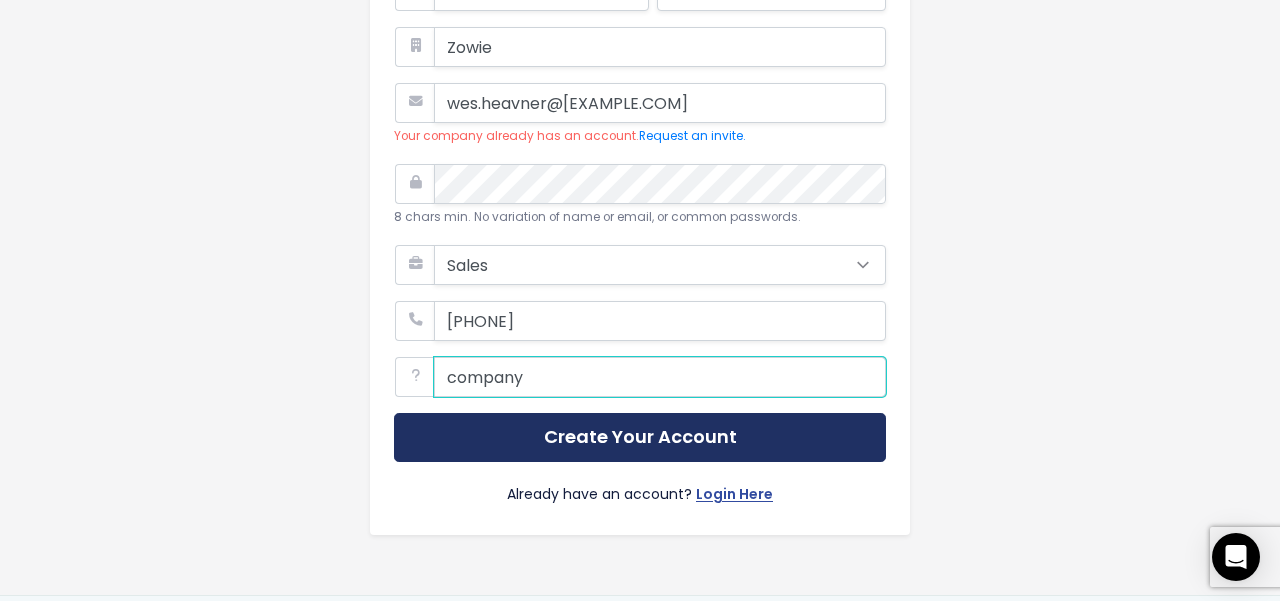 type on "company" 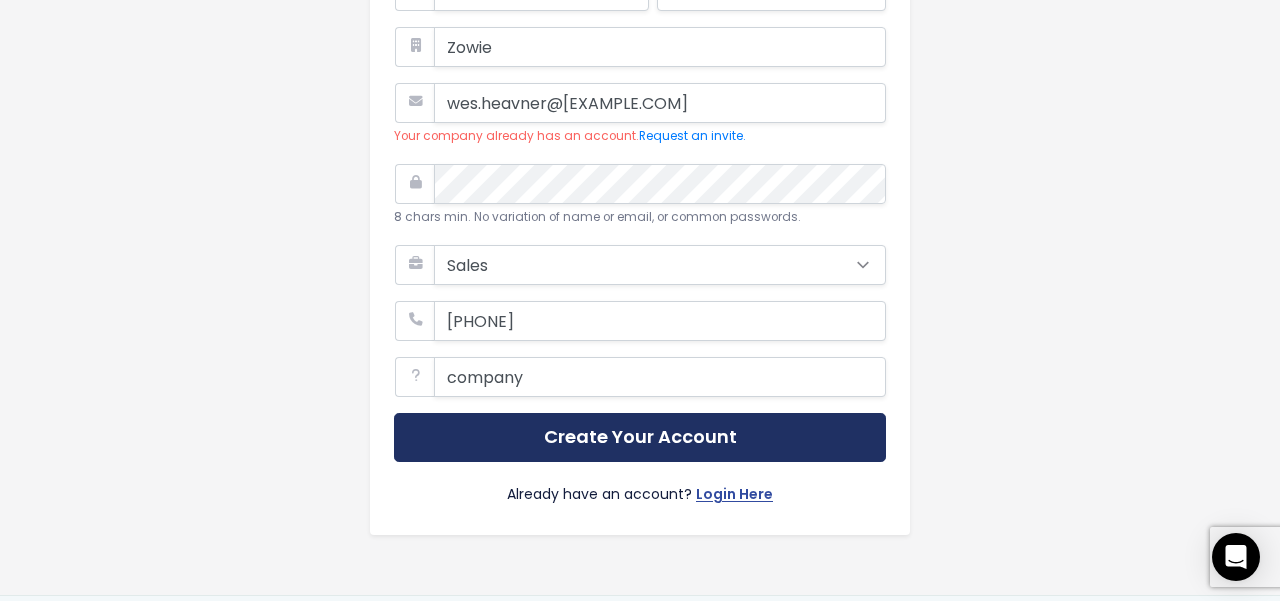 click on "Create Your Account" at bounding box center [640, 437] 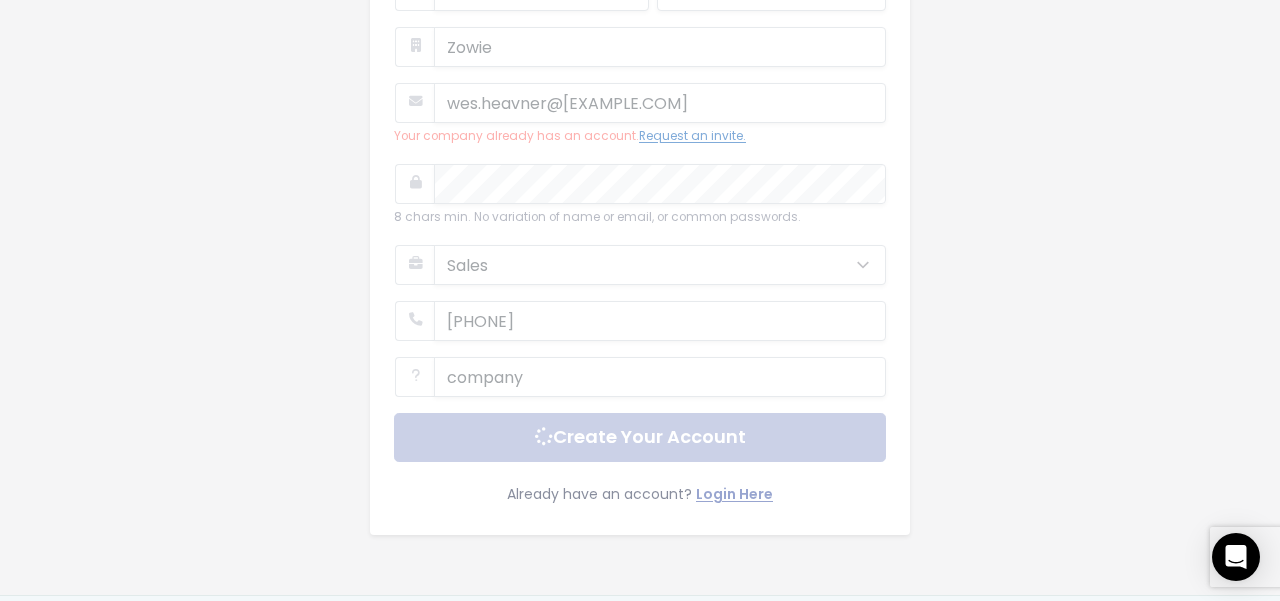click on "Request an invite." at bounding box center [692, 136] 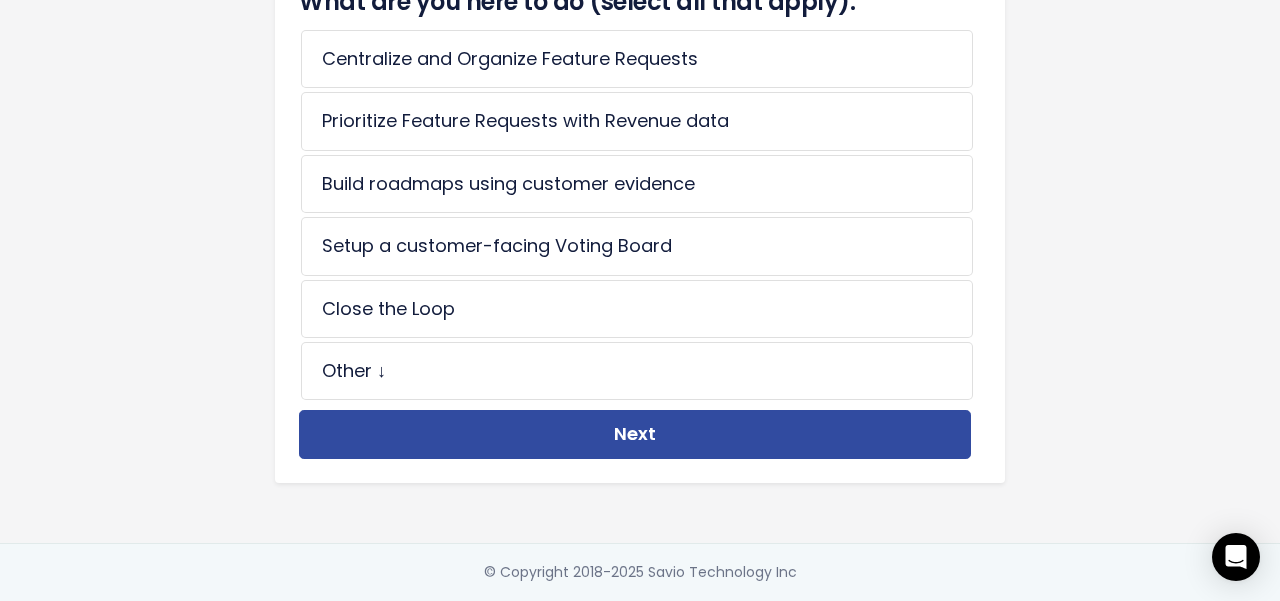 scroll, scrollTop: 0, scrollLeft: 0, axis: both 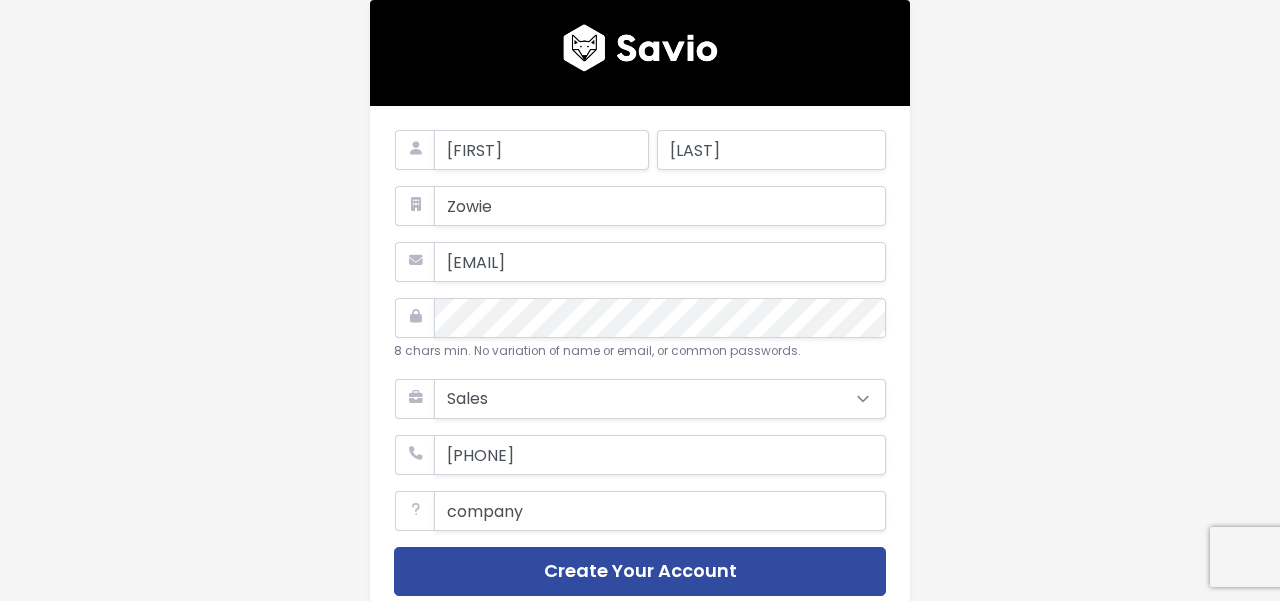 select on "SALES" 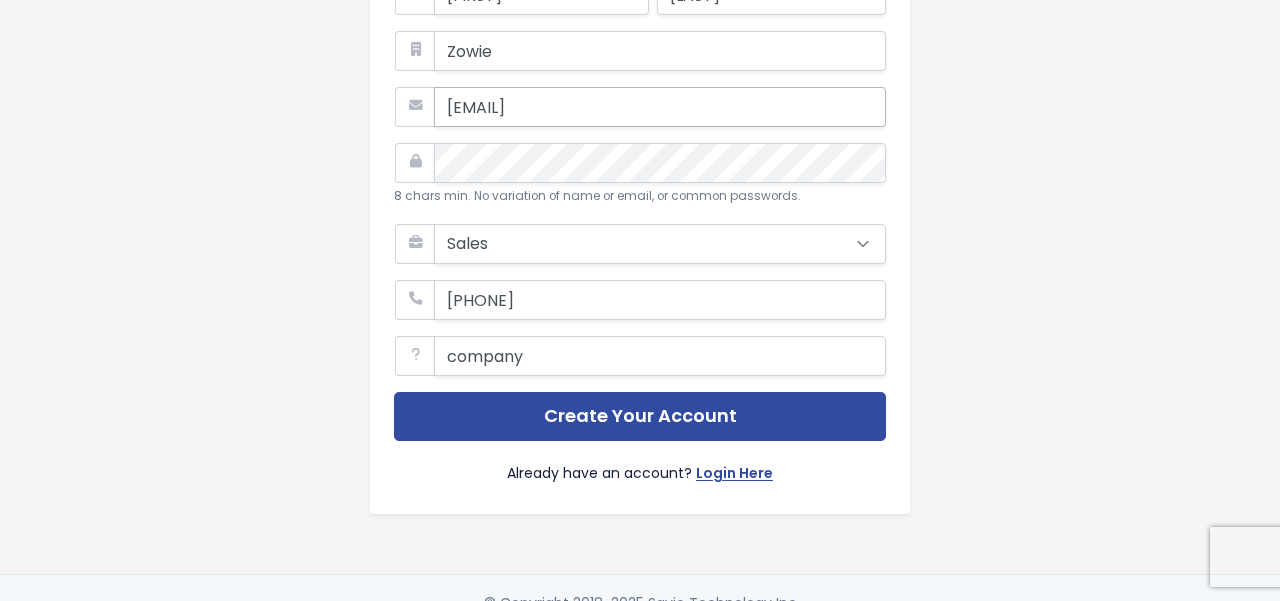 scroll, scrollTop: 159, scrollLeft: 0, axis: vertical 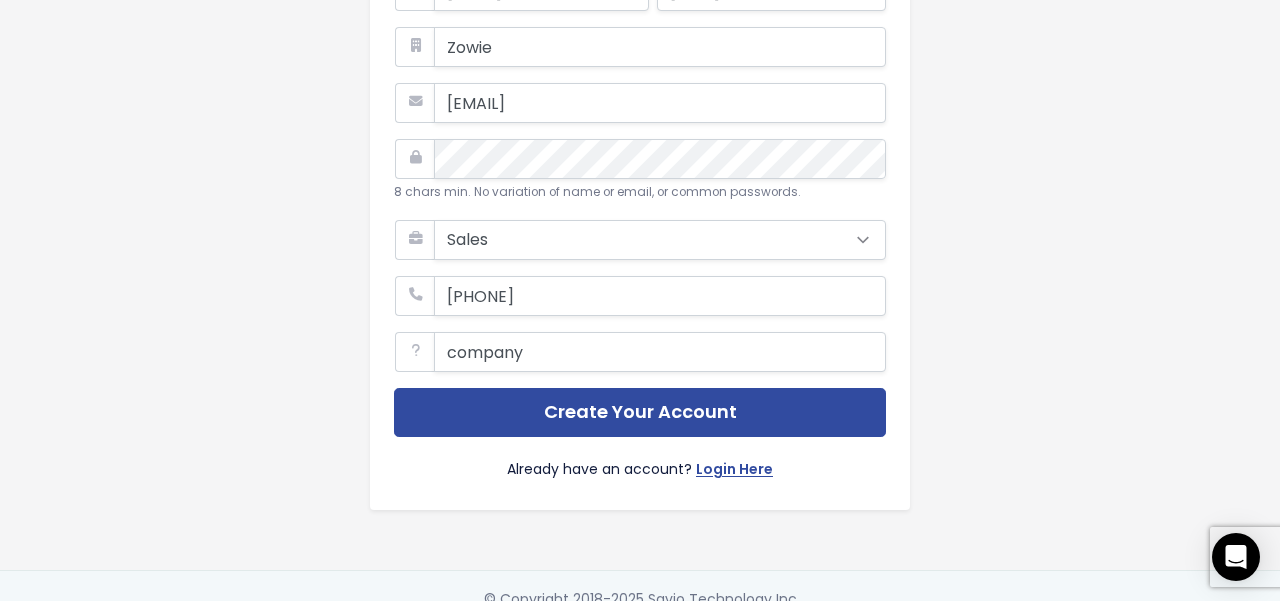 click on "[FIRST]
[LAST]
[COMPANY]
What team are you on?
Support
Product
Sales
Marketing" at bounding box center (640, 205) 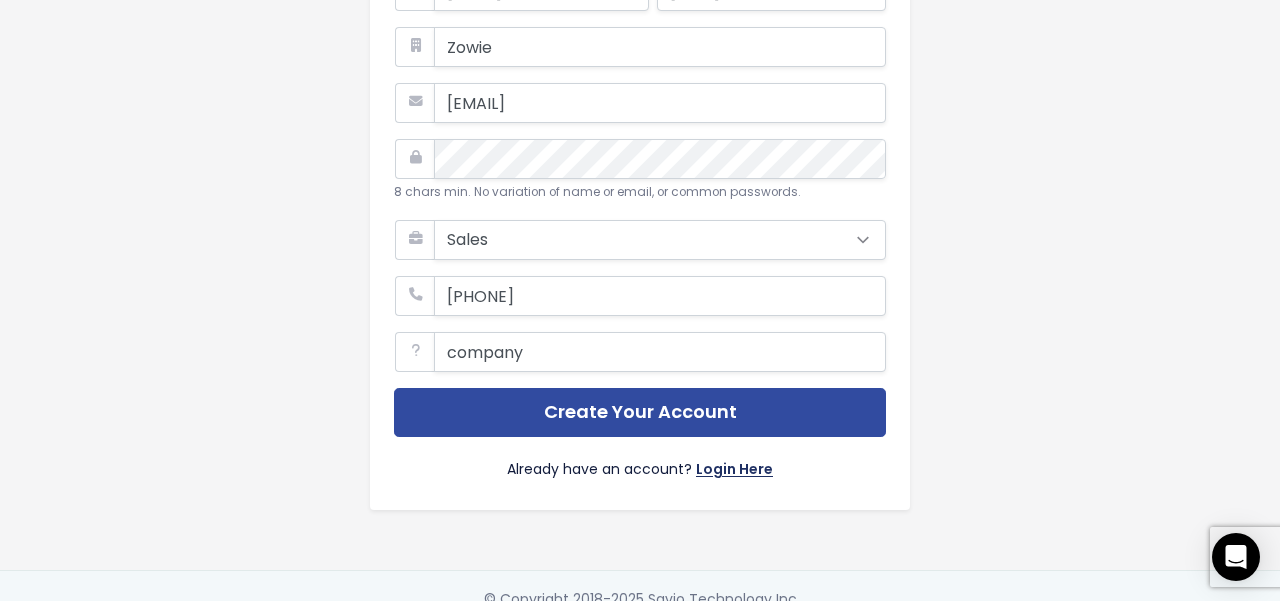click on "Login Here" at bounding box center [734, 471] 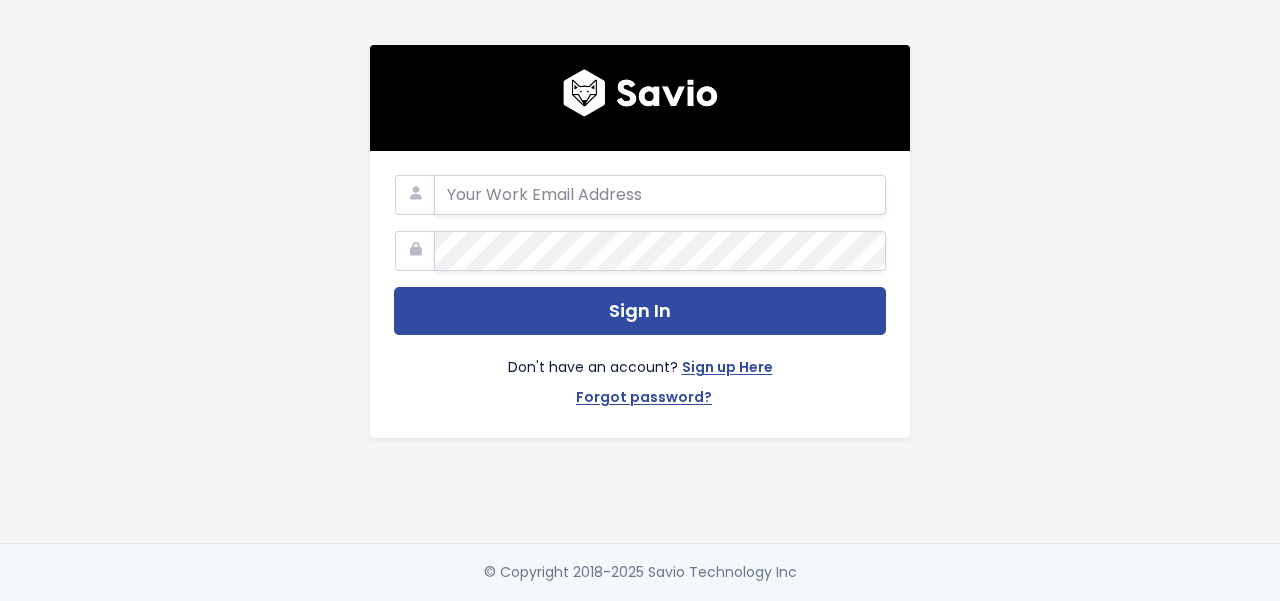 scroll, scrollTop: 0, scrollLeft: 0, axis: both 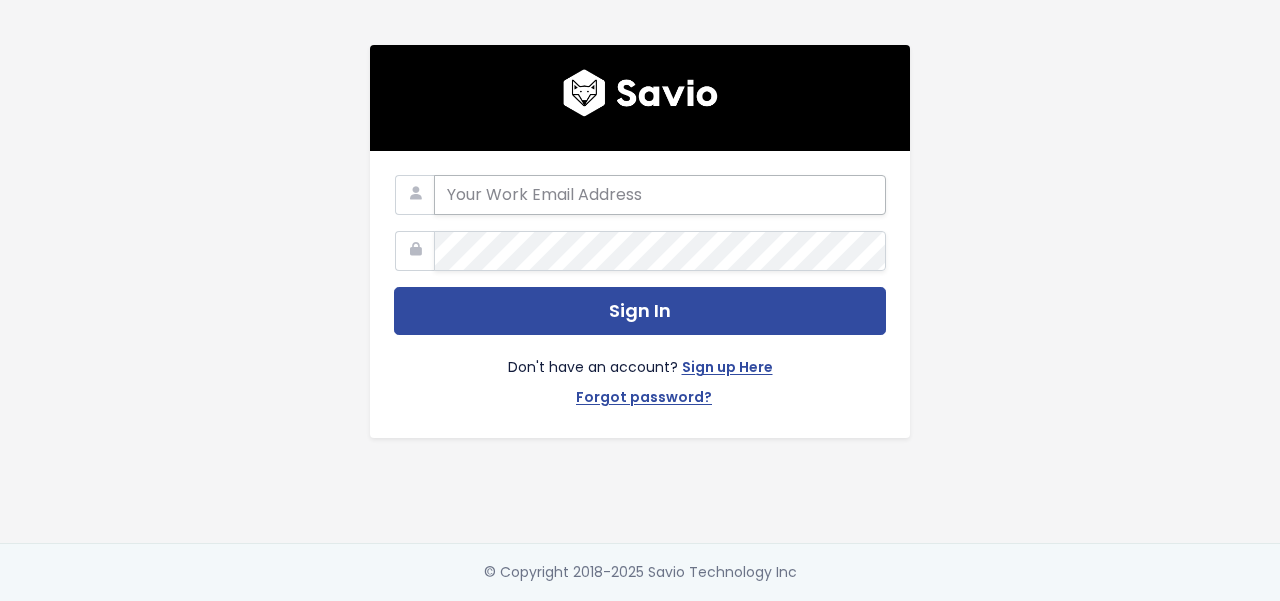 click at bounding box center (660, 195) 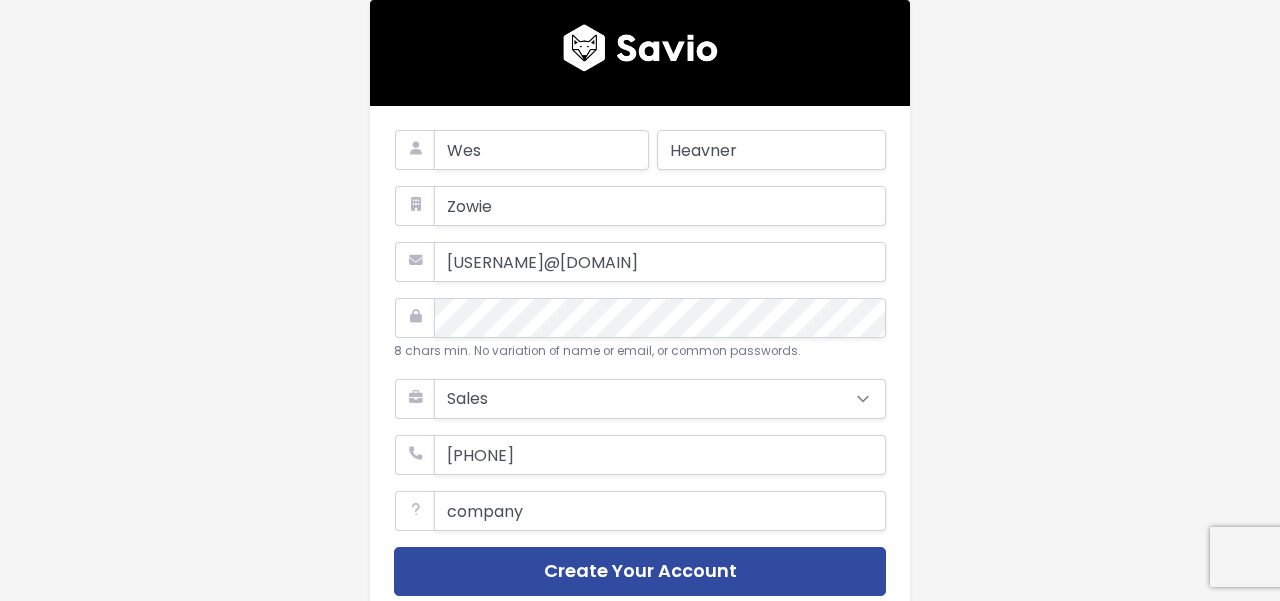 select on "SALES" 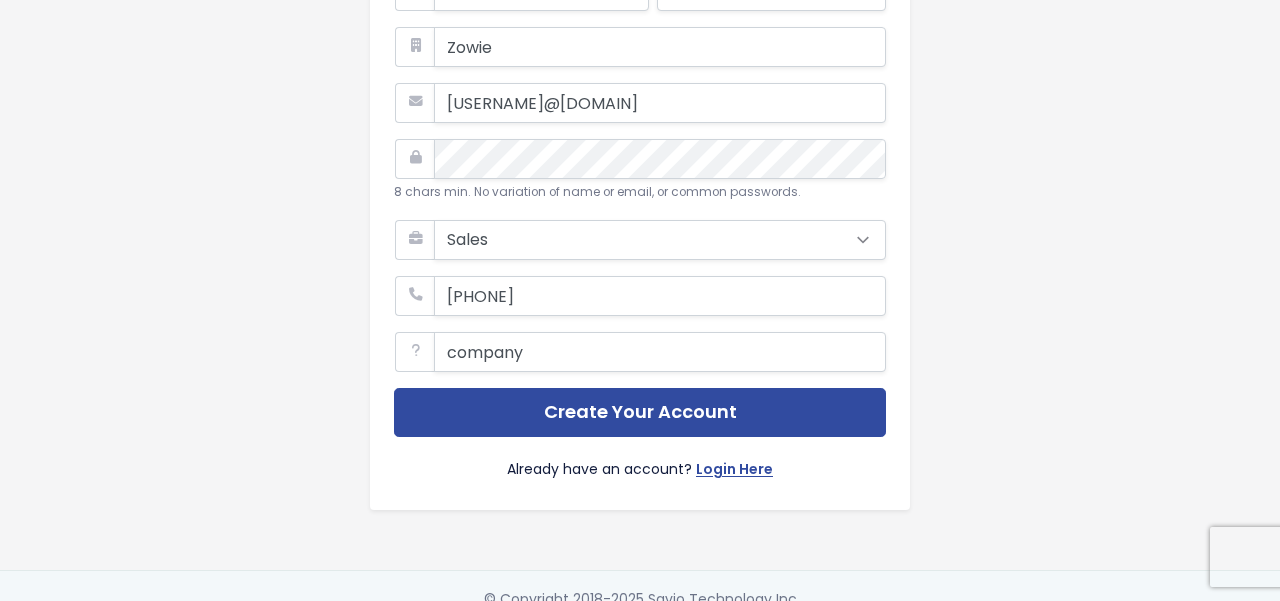 scroll, scrollTop: 0, scrollLeft: 0, axis: both 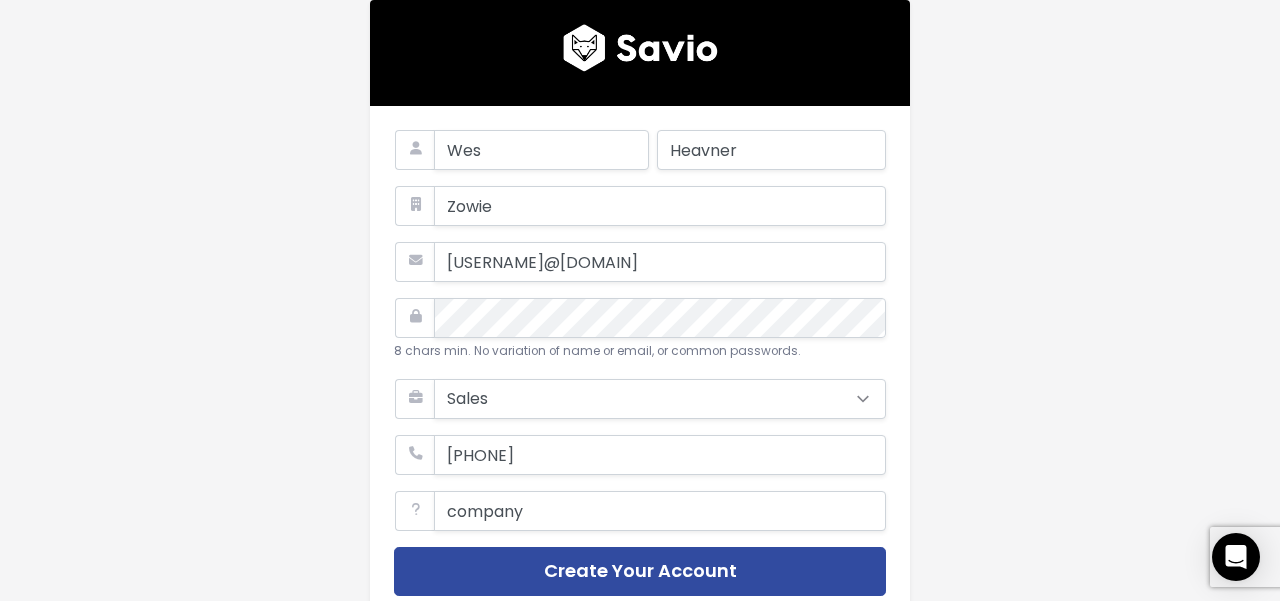 click on "[FIRST]
[LAST]
Zowie
8 chars min. No variation of name or email, or common passwords.
What team are you on?
Support
Product
Sales
Marketing" at bounding box center [640, 364] 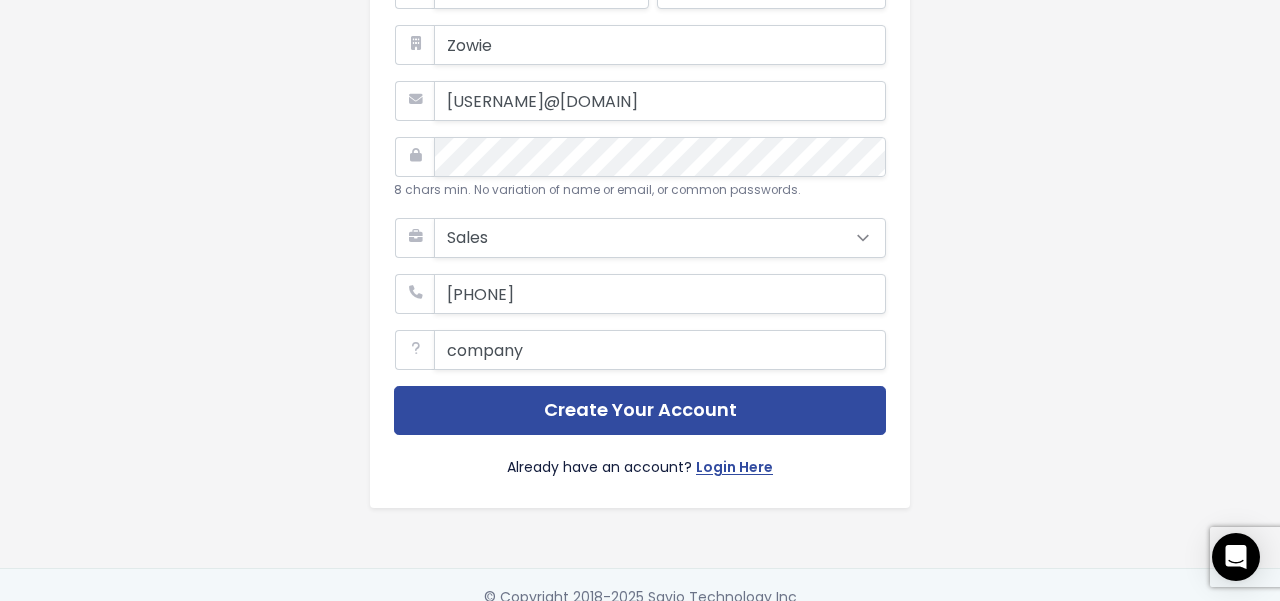 scroll, scrollTop: 186, scrollLeft: 0, axis: vertical 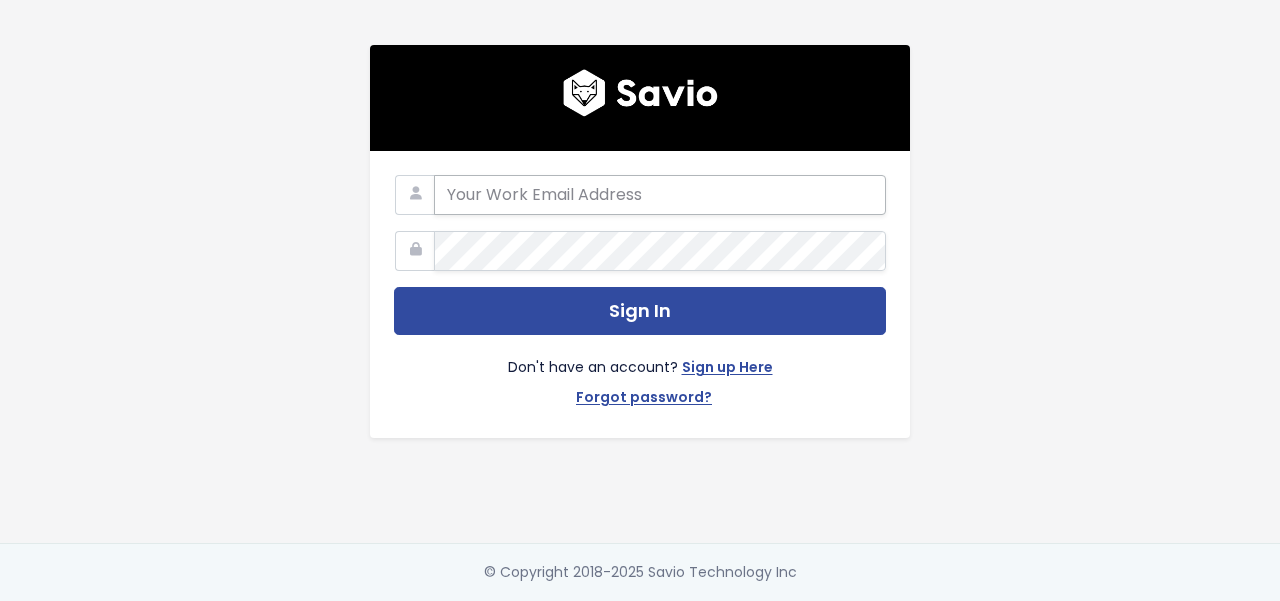 click at bounding box center [660, 195] 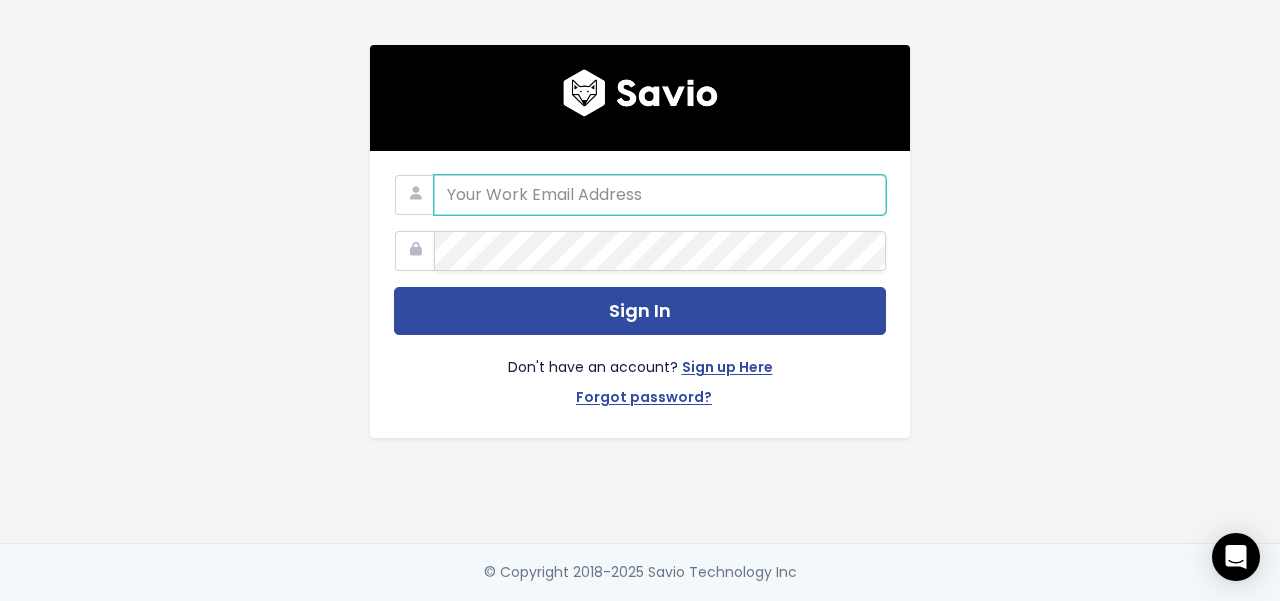 type on "[USERNAME]@[DOMAIN]" 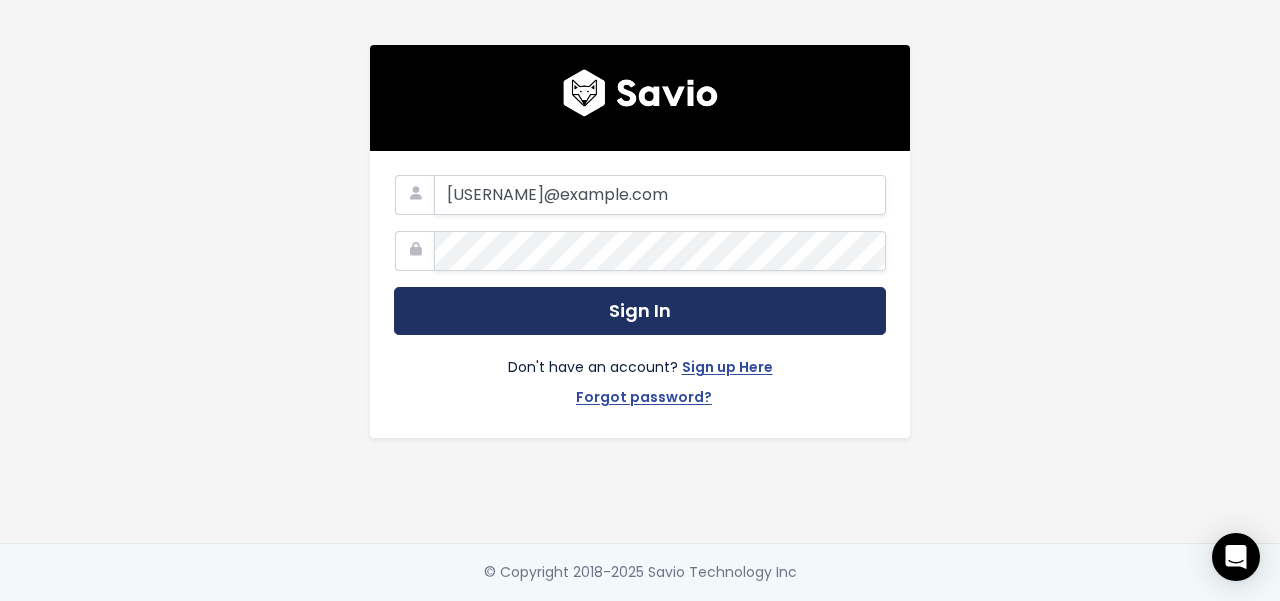 click on "Sign In" at bounding box center (640, 311) 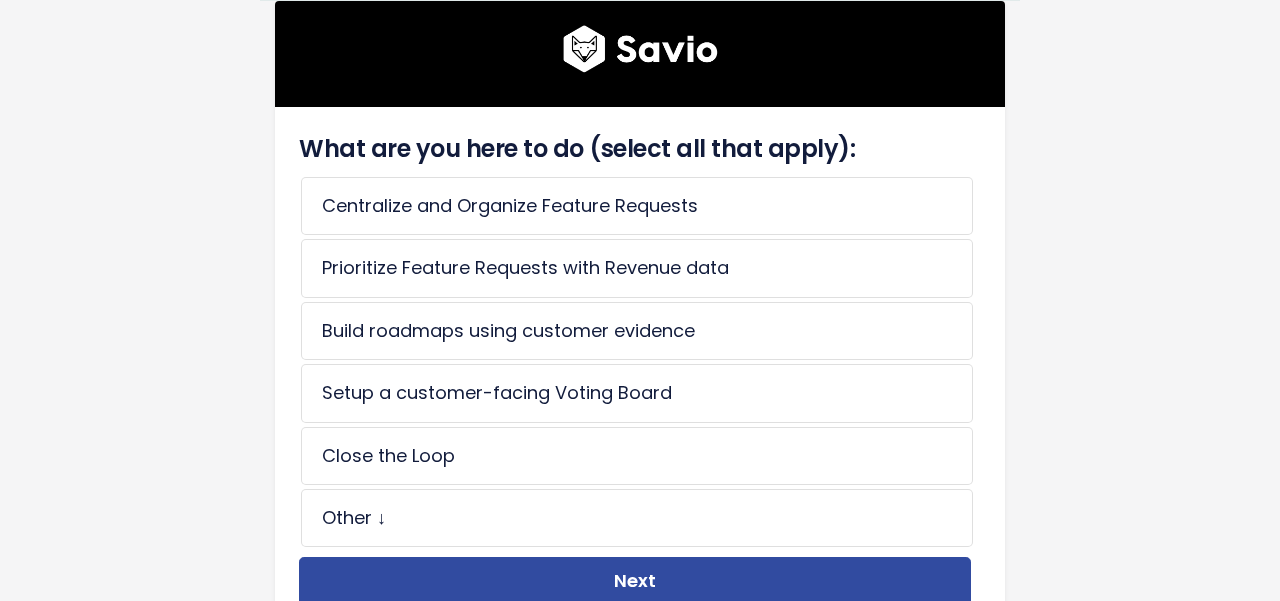 scroll, scrollTop: 121, scrollLeft: 0, axis: vertical 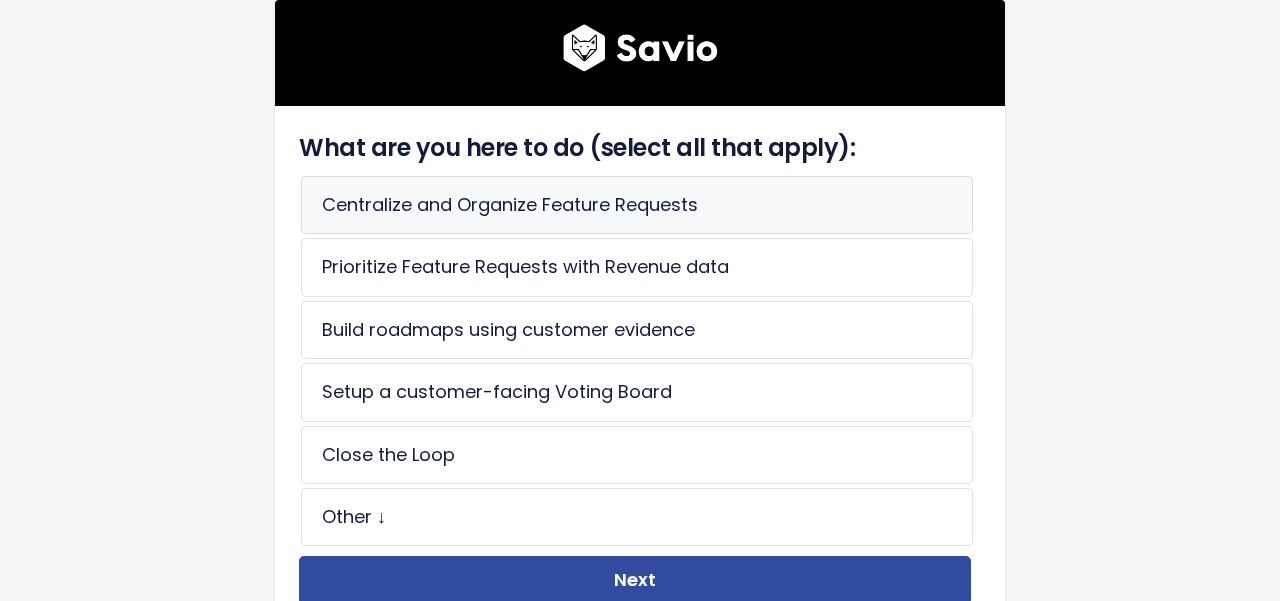 click on "Centralize and Organize Feature Requests" at bounding box center [637, 205] 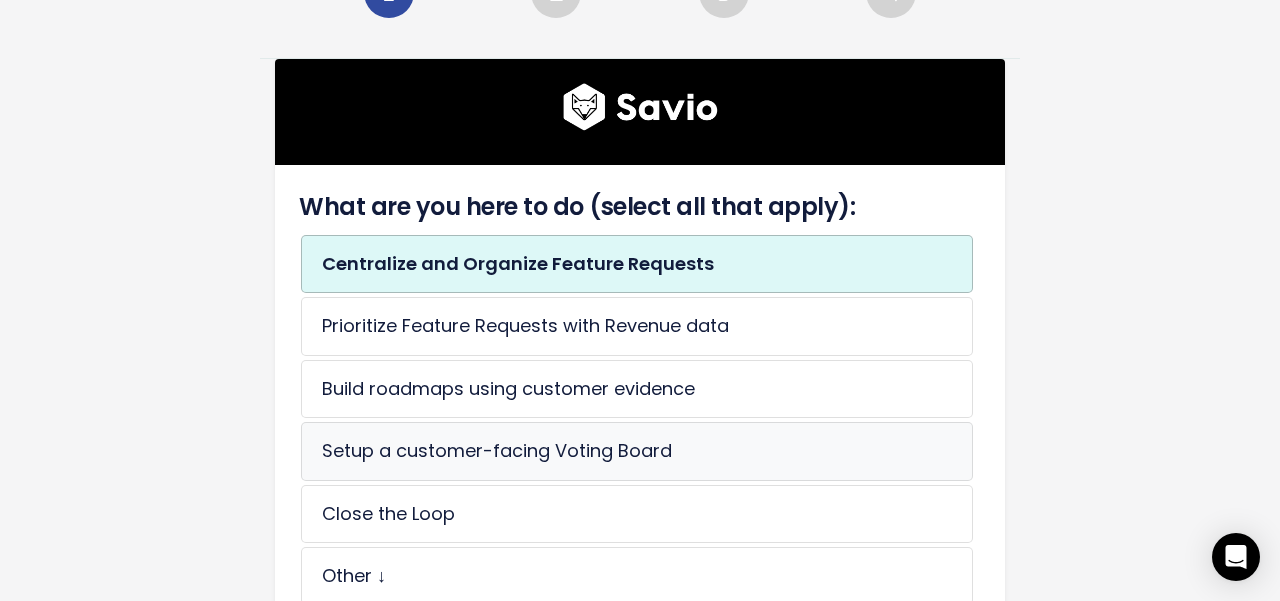 scroll, scrollTop: 0, scrollLeft: 0, axis: both 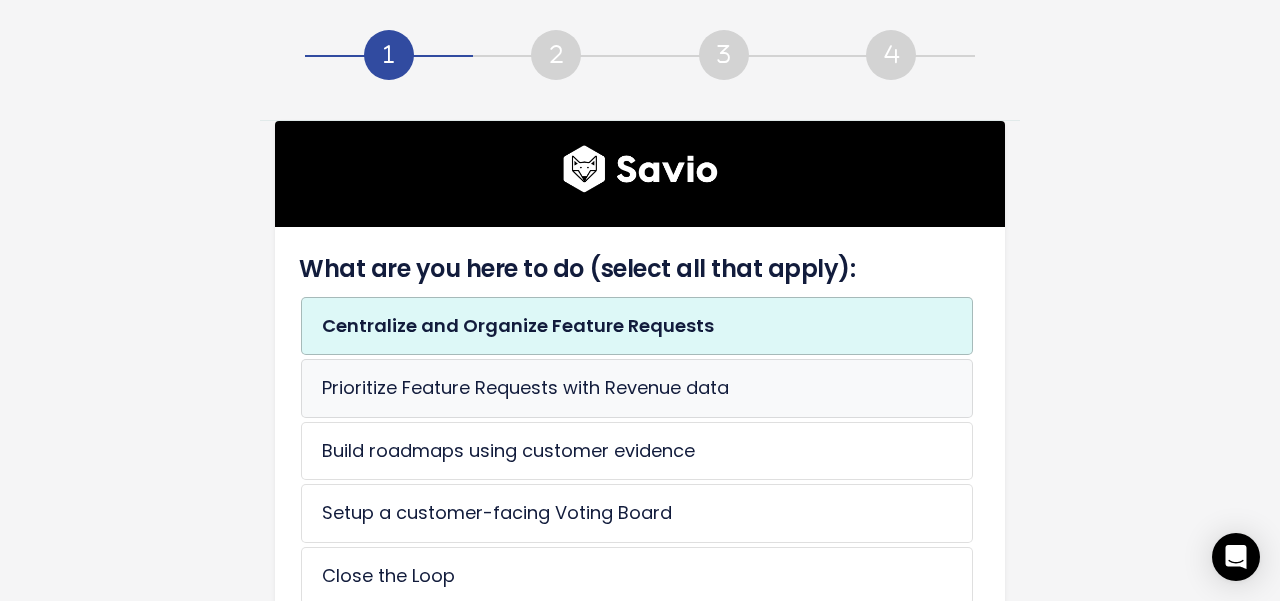click on "Prioritize Feature Requests with Revenue data" at bounding box center (637, 388) 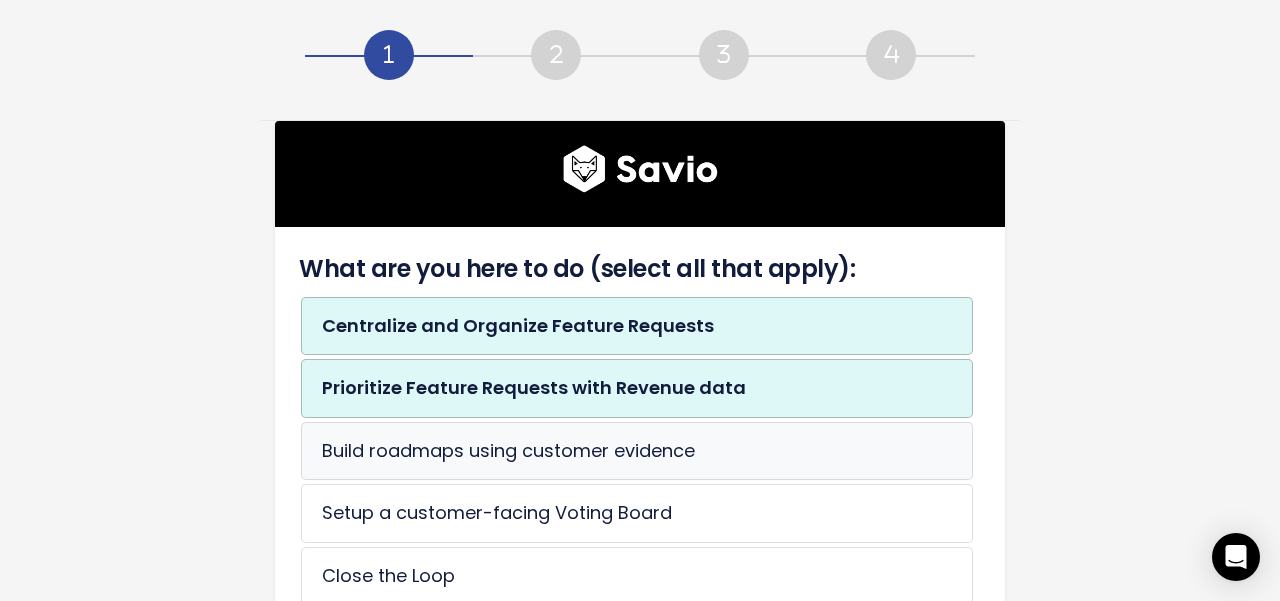 click on "Build roadmaps using customer evidence" at bounding box center [637, 451] 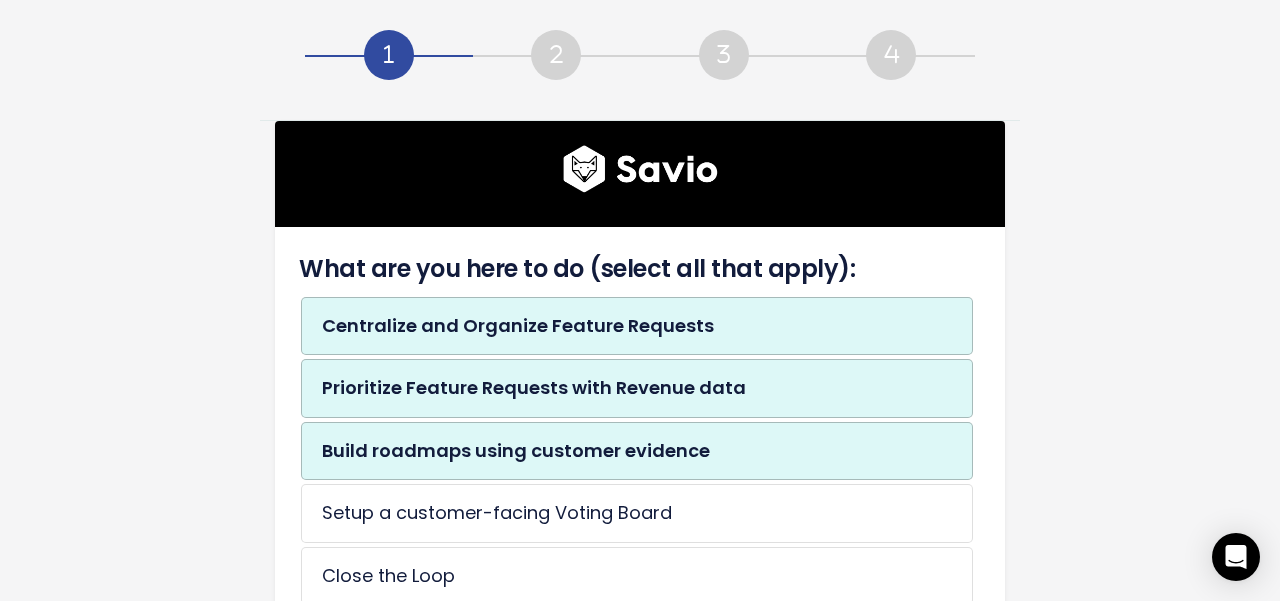 click on "Build roadmaps using customer evidence" at bounding box center [637, 451] 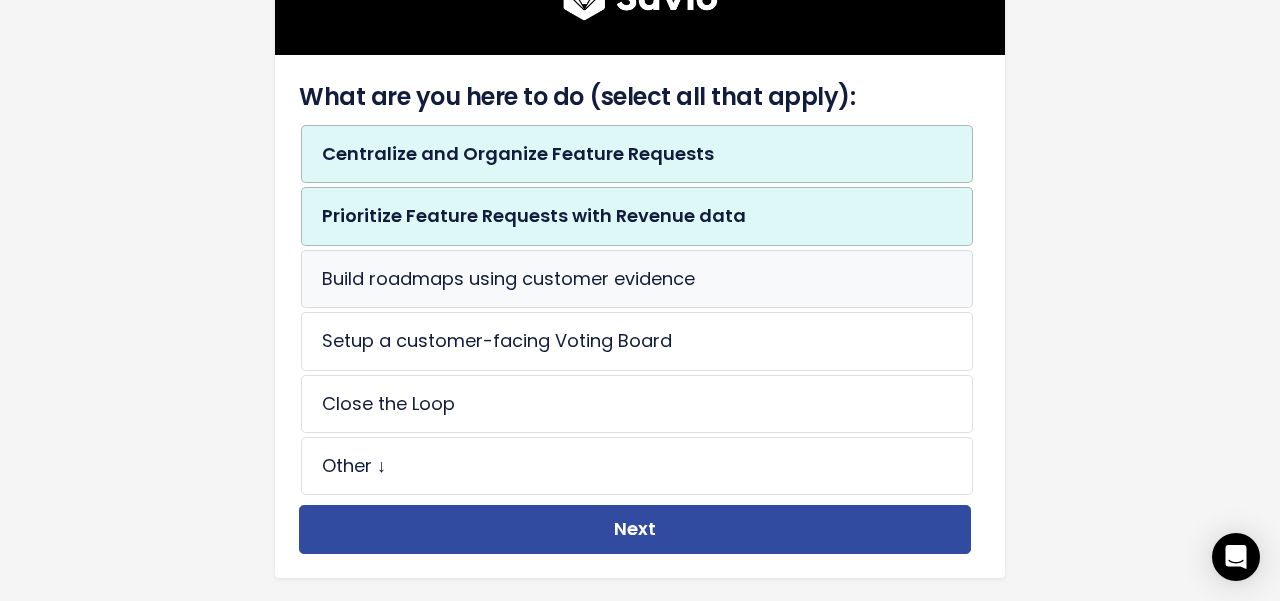 scroll, scrollTop: 173, scrollLeft: 0, axis: vertical 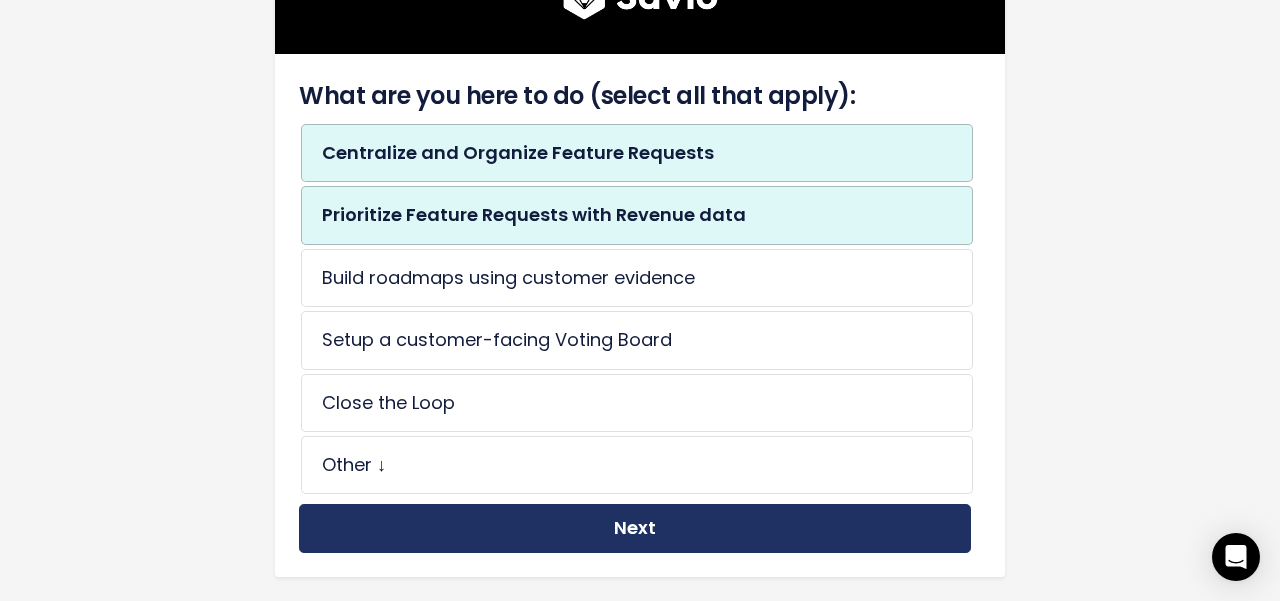 click on "Next" at bounding box center (635, 528) 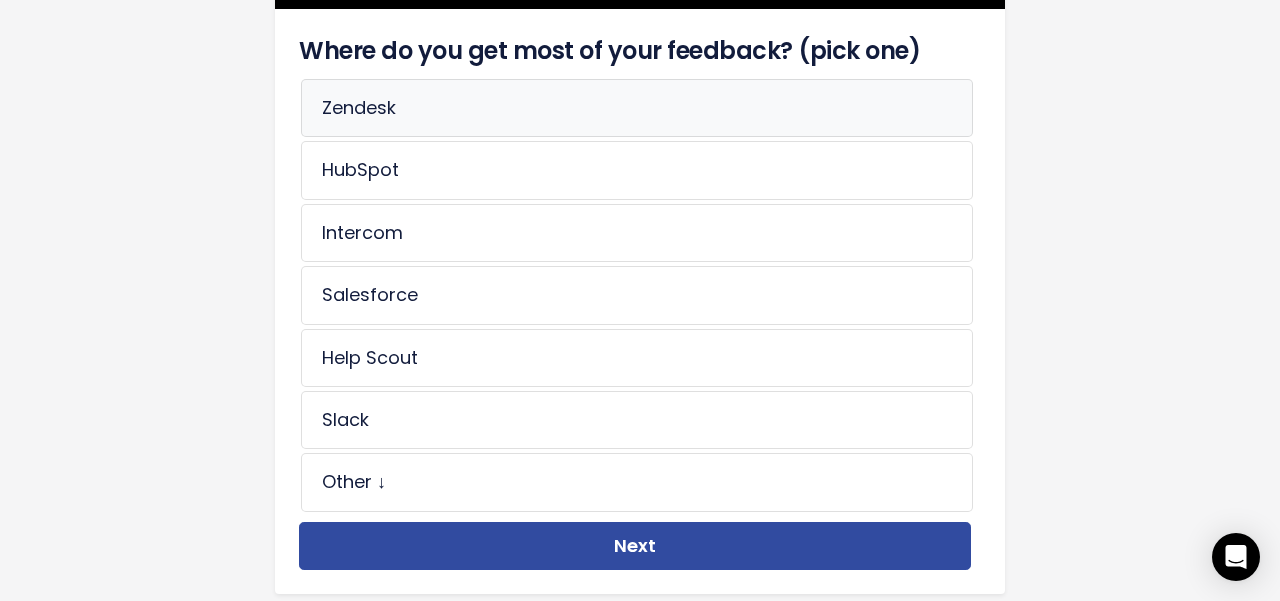 scroll, scrollTop: 329, scrollLeft: 0, axis: vertical 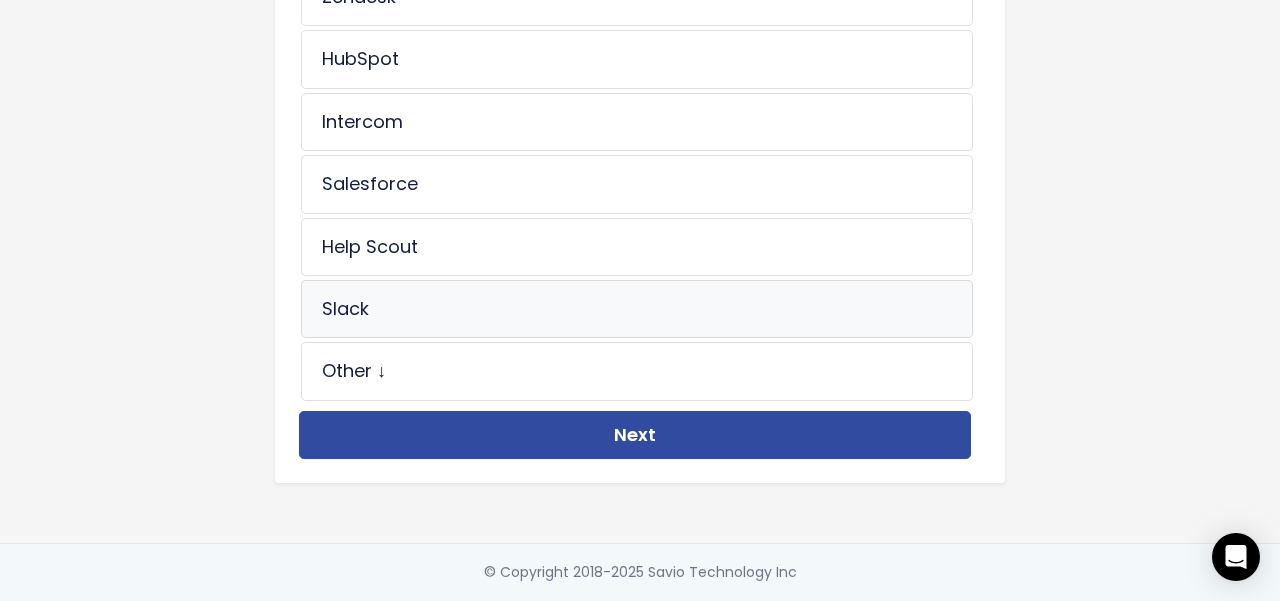 click on "Slack" at bounding box center (637, 309) 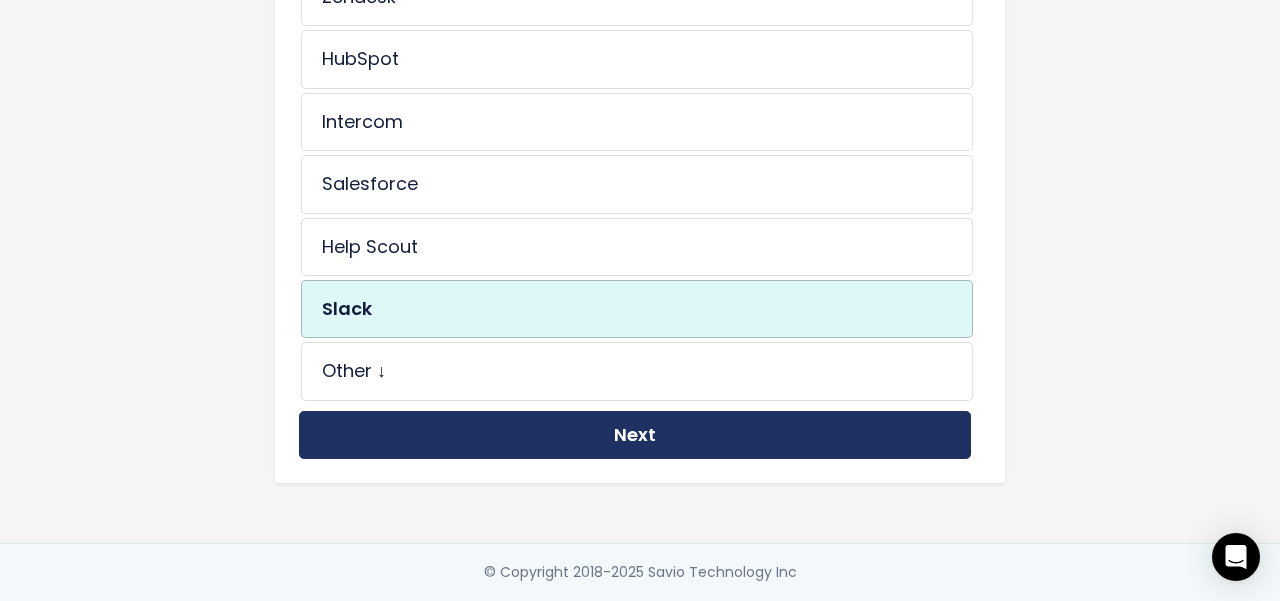 click on "Next" at bounding box center (635, 435) 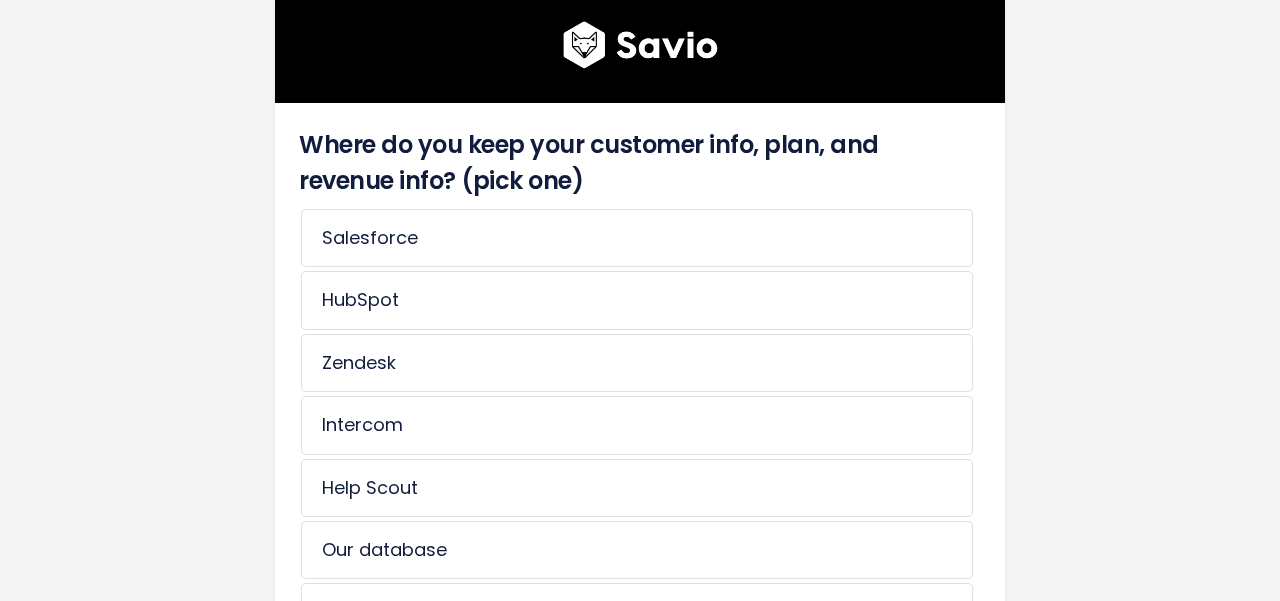scroll, scrollTop: 123, scrollLeft: 0, axis: vertical 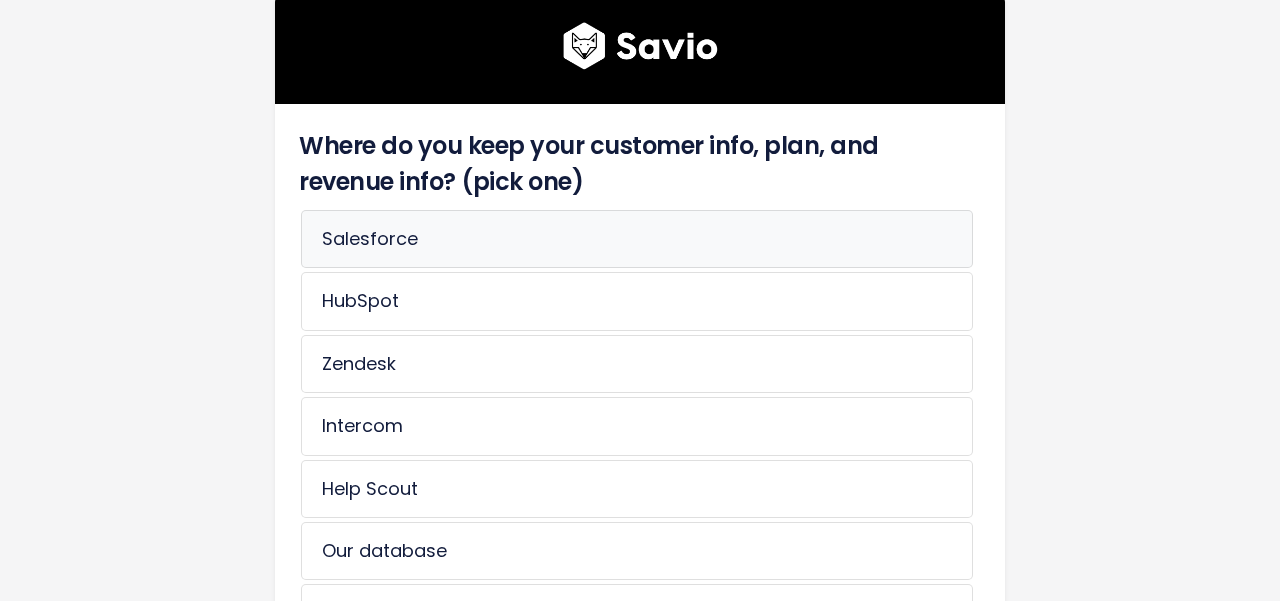 click on "Salesforce" at bounding box center (637, 239) 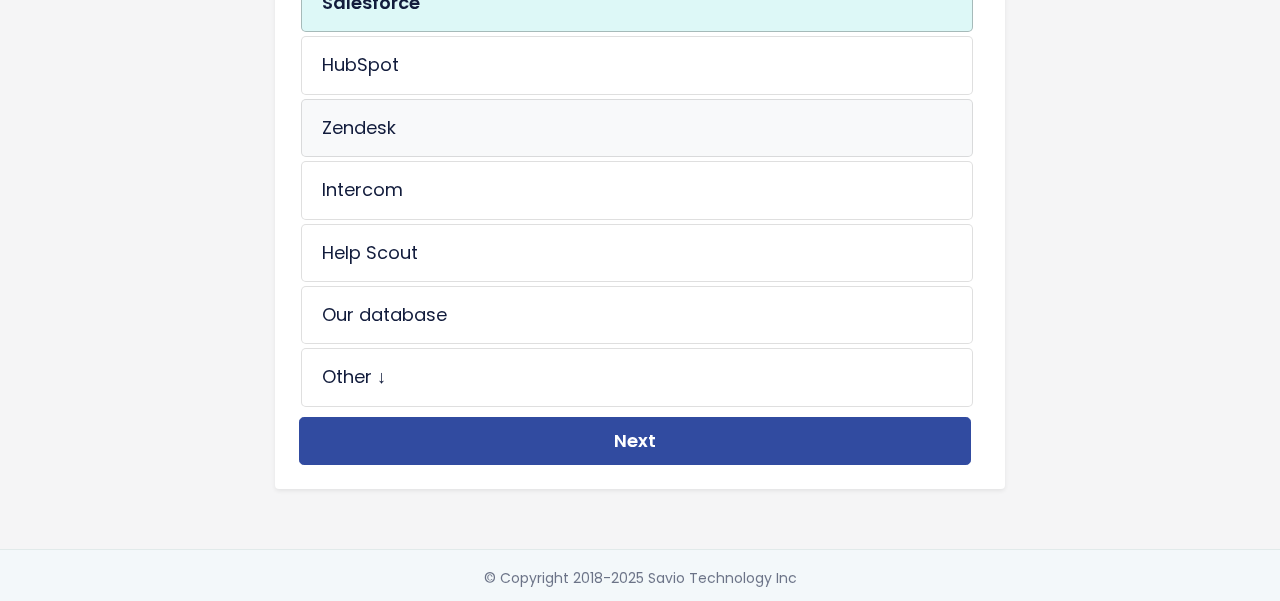 scroll, scrollTop: 365, scrollLeft: 0, axis: vertical 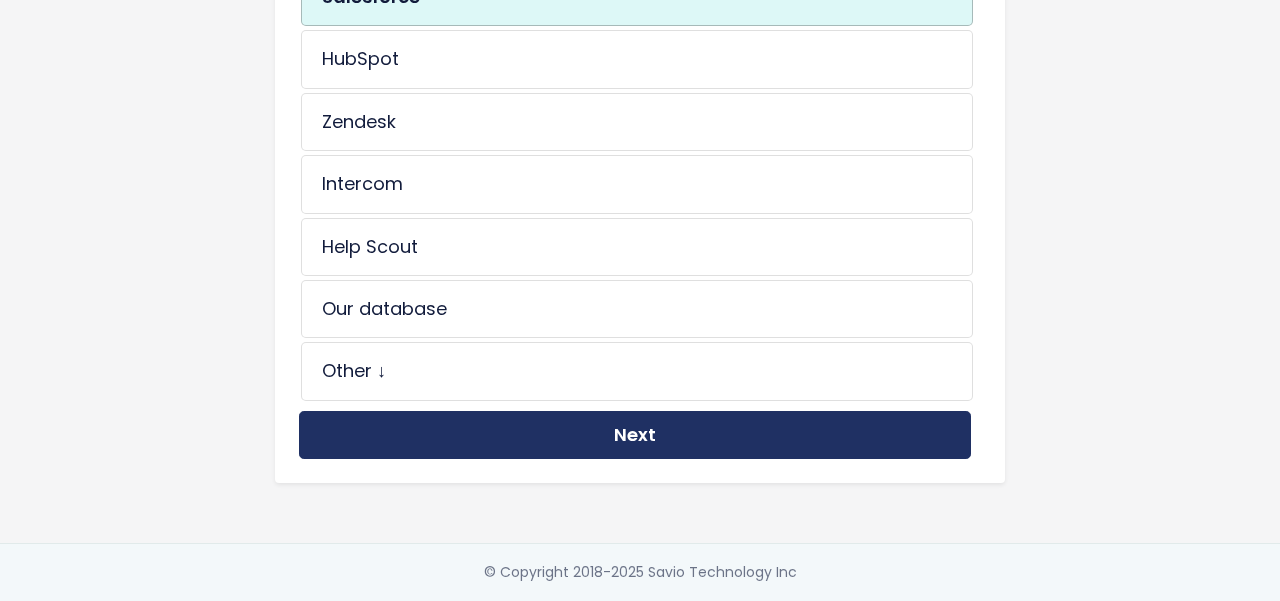 click on "Next" at bounding box center (635, 435) 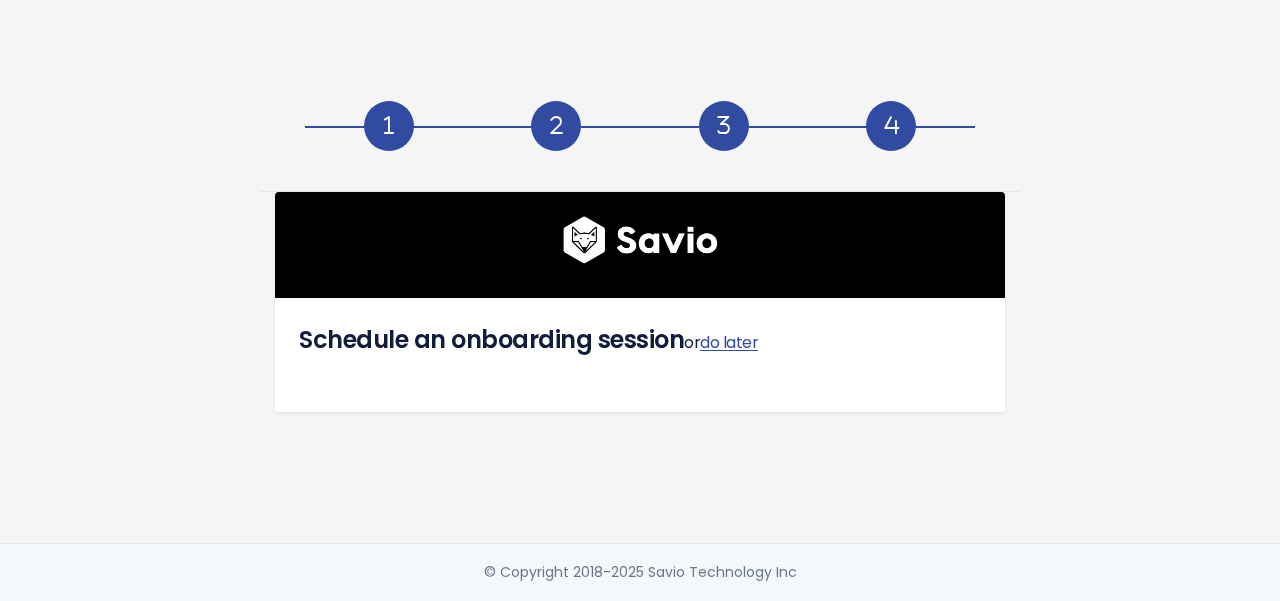 scroll, scrollTop: 0, scrollLeft: 0, axis: both 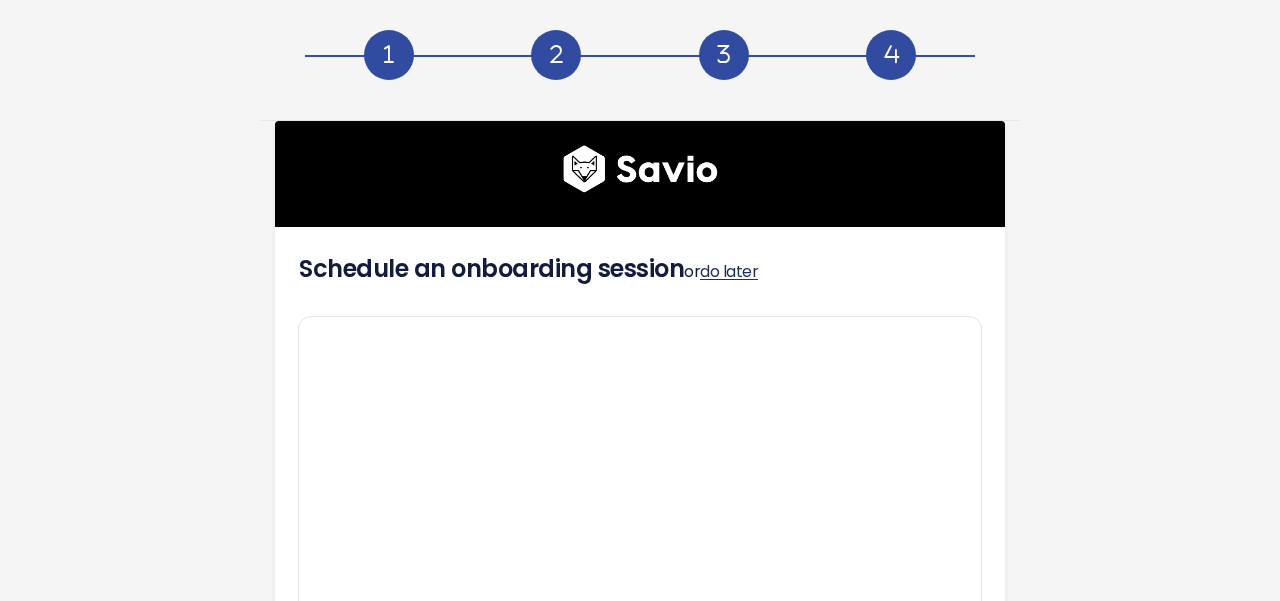 click on "do later" at bounding box center [729, 271] 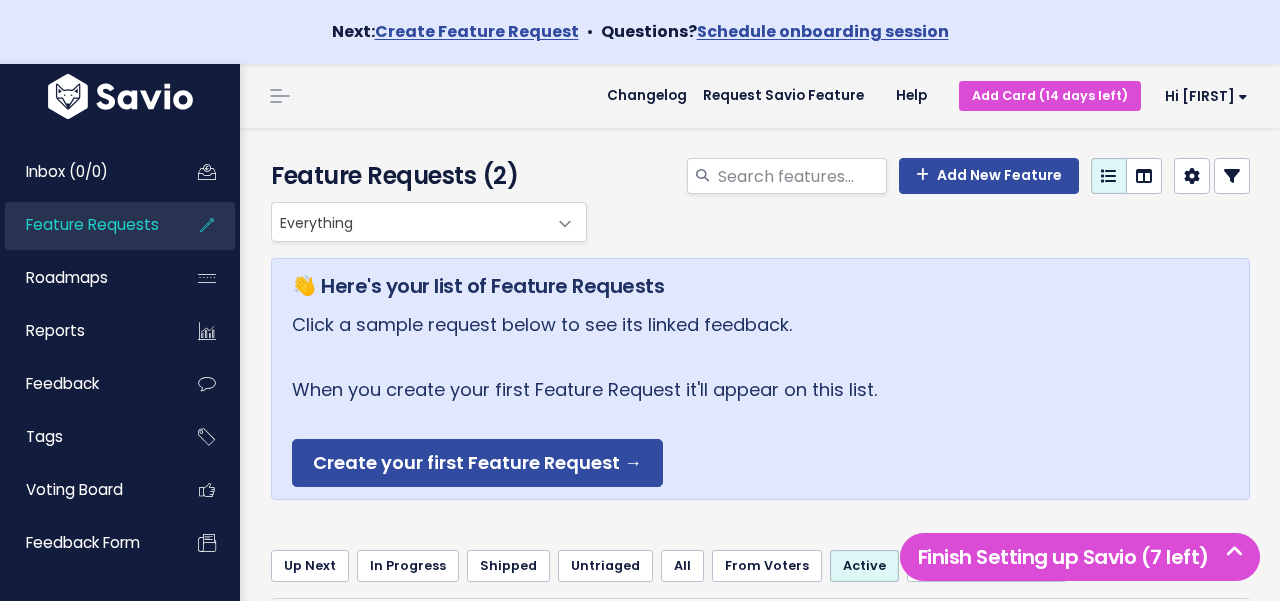 scroll, scrollTop: 0, scrollLeft: 0, axis: both 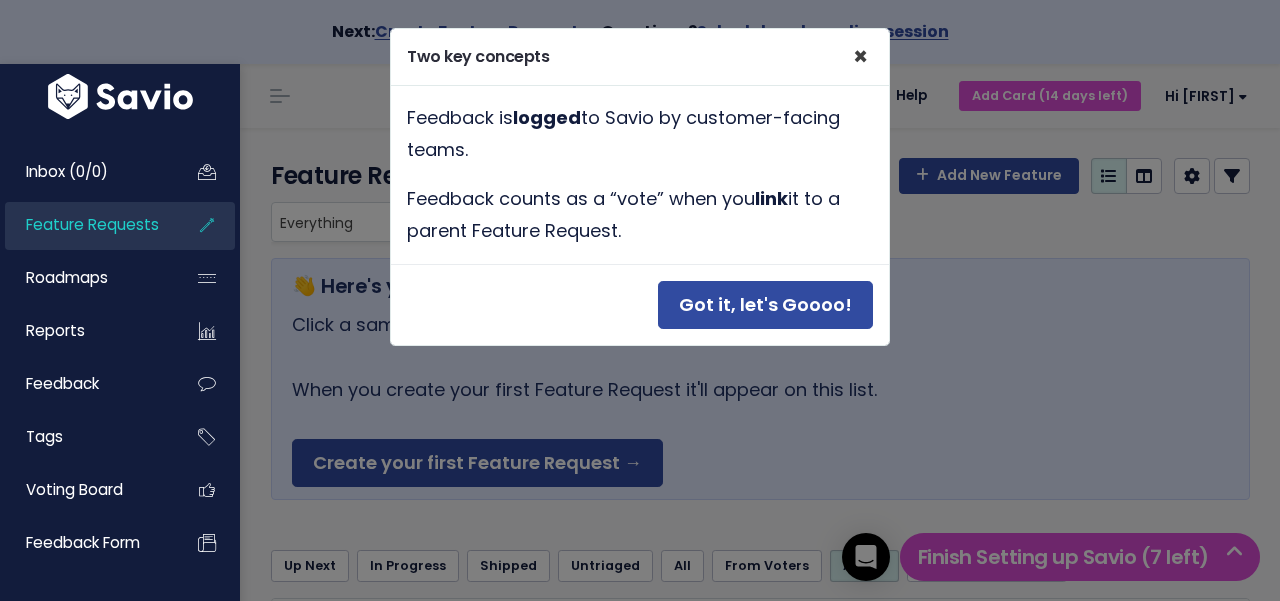 click on "×" at bounding box center (860, 56) 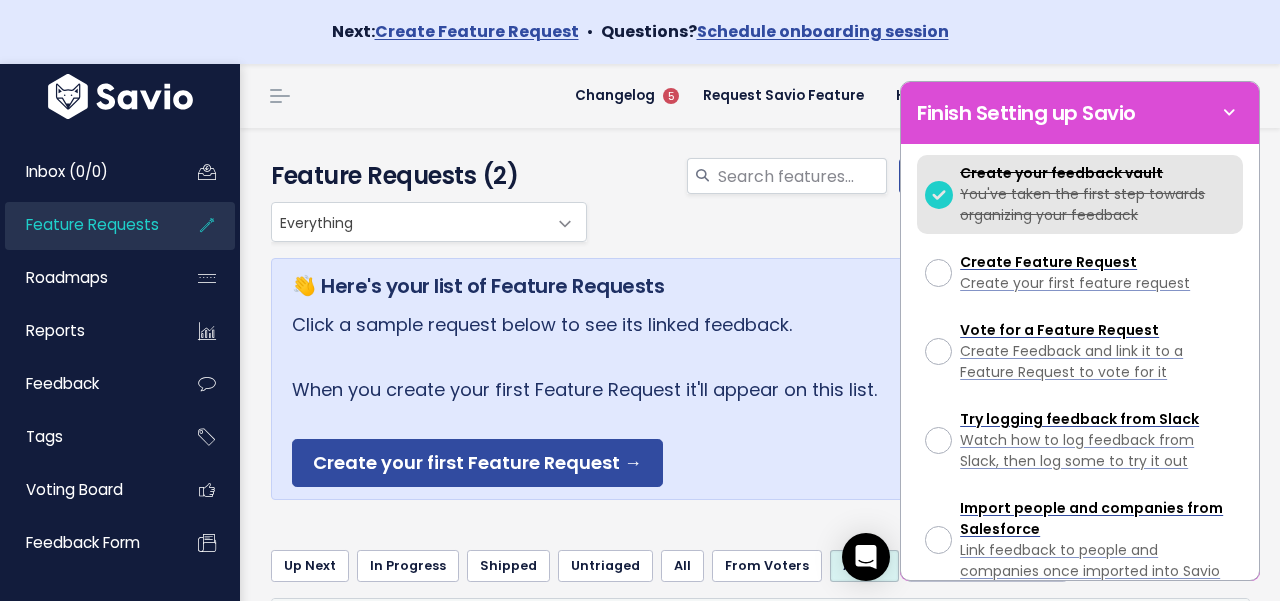scroll, scrollTop: 159, scrollLeft: 0, axis: vertical 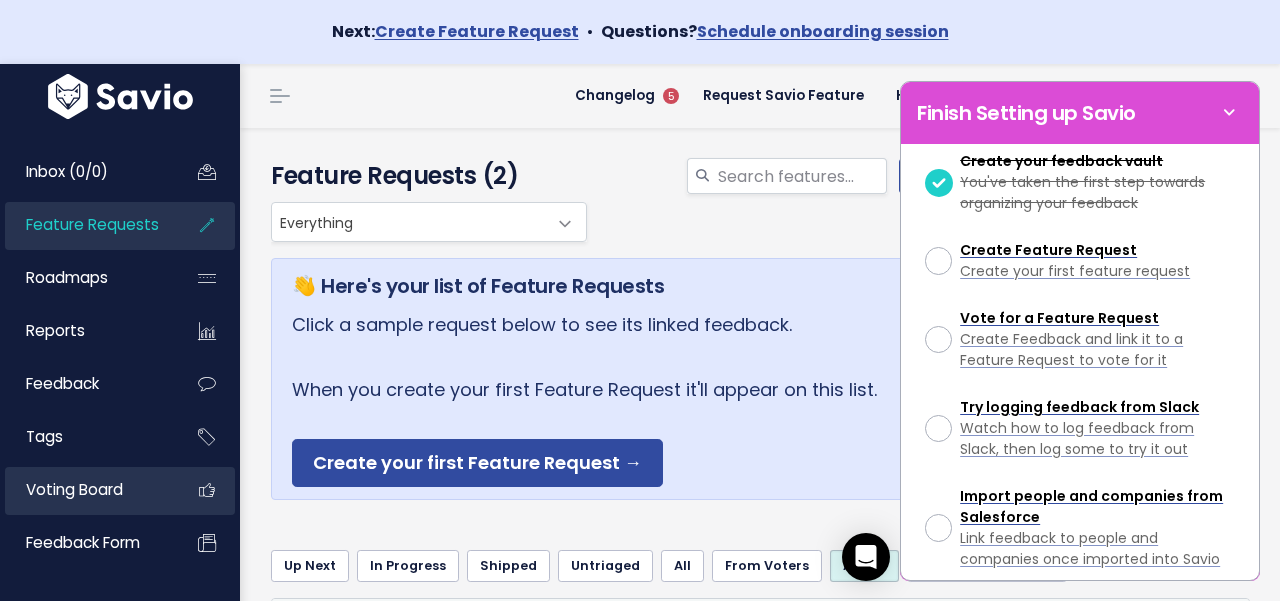 click on "Voting Board" at bounding box center [74, 489] 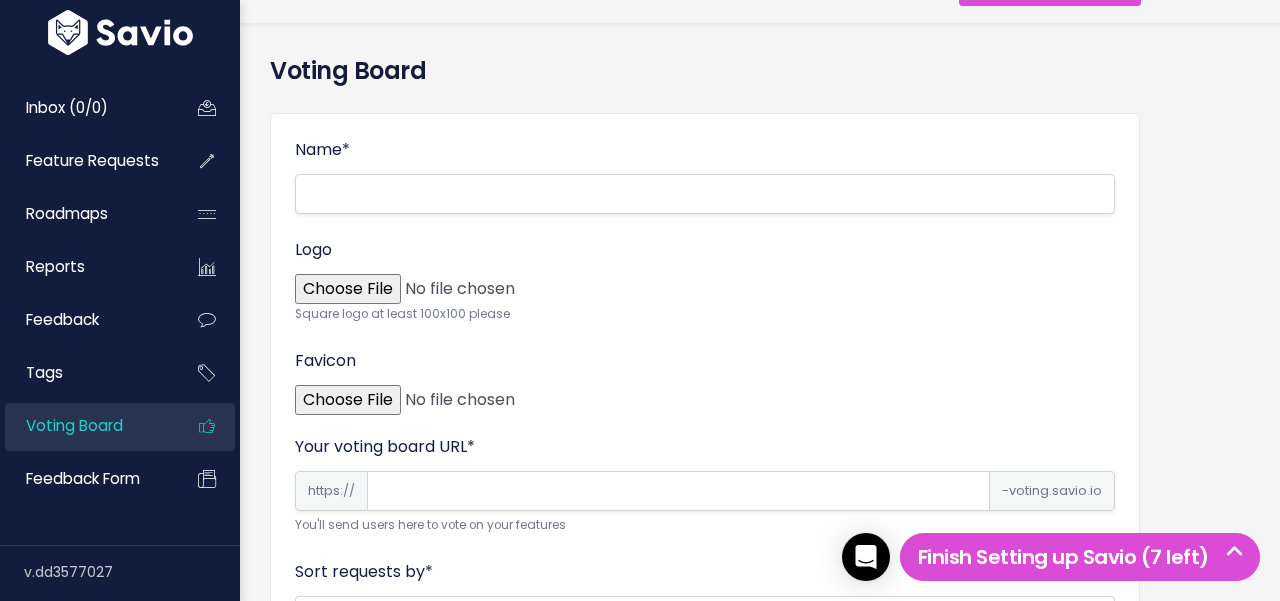 scroll, scrollTop: 0, scrollLeft: 0, axis: both 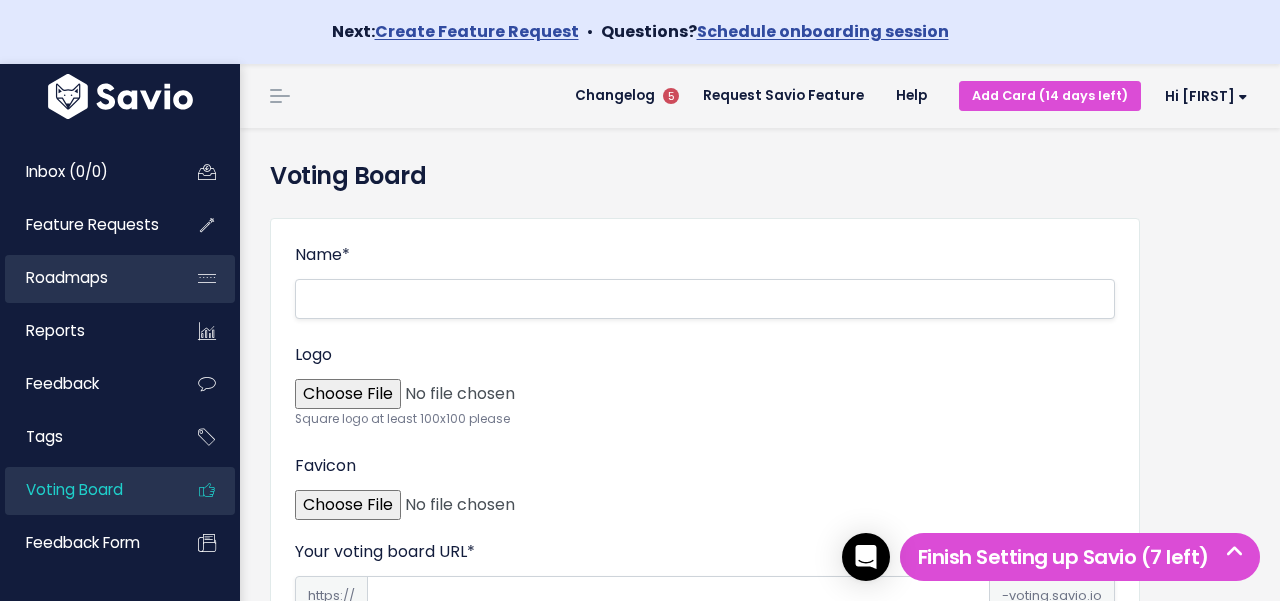 click on "Roadmaps" at bounding box center [67, 277] 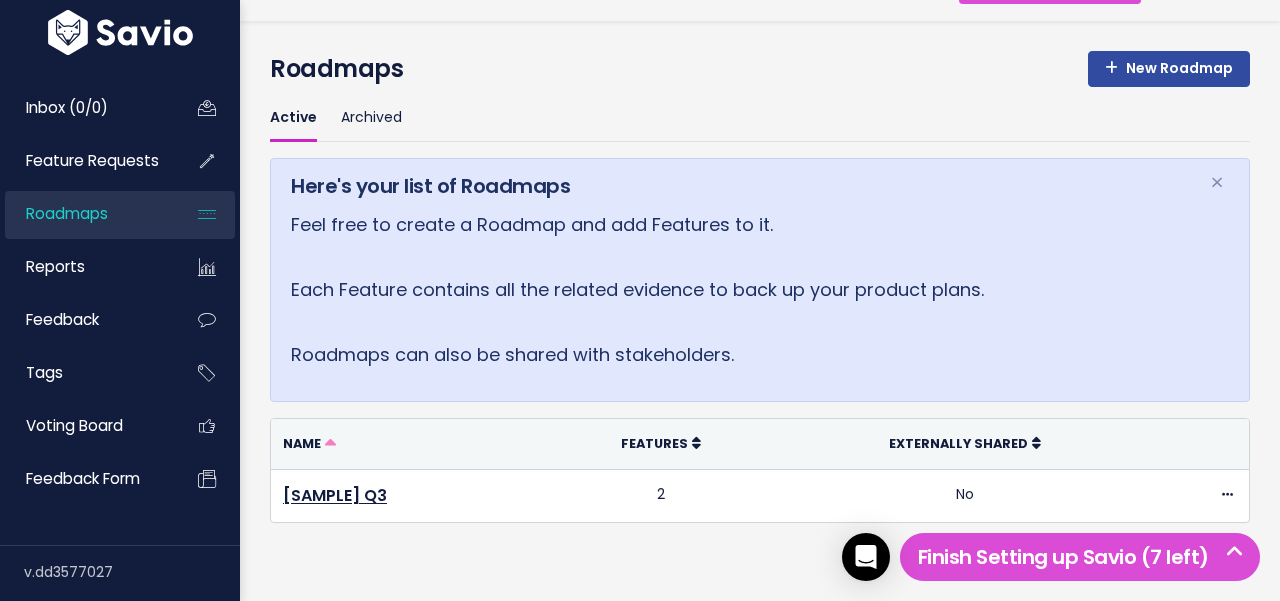 scroll, scrollTop: 0, scrollLeft: 0, axis: both 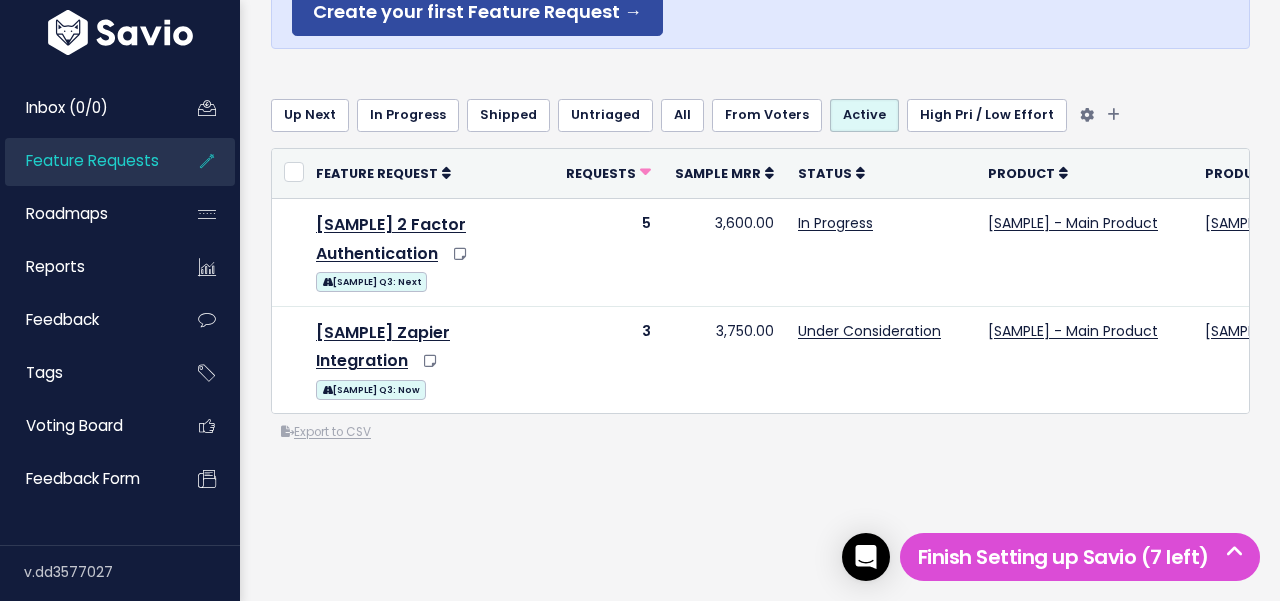 click on "In Progress" at bounding box center [408, 115] 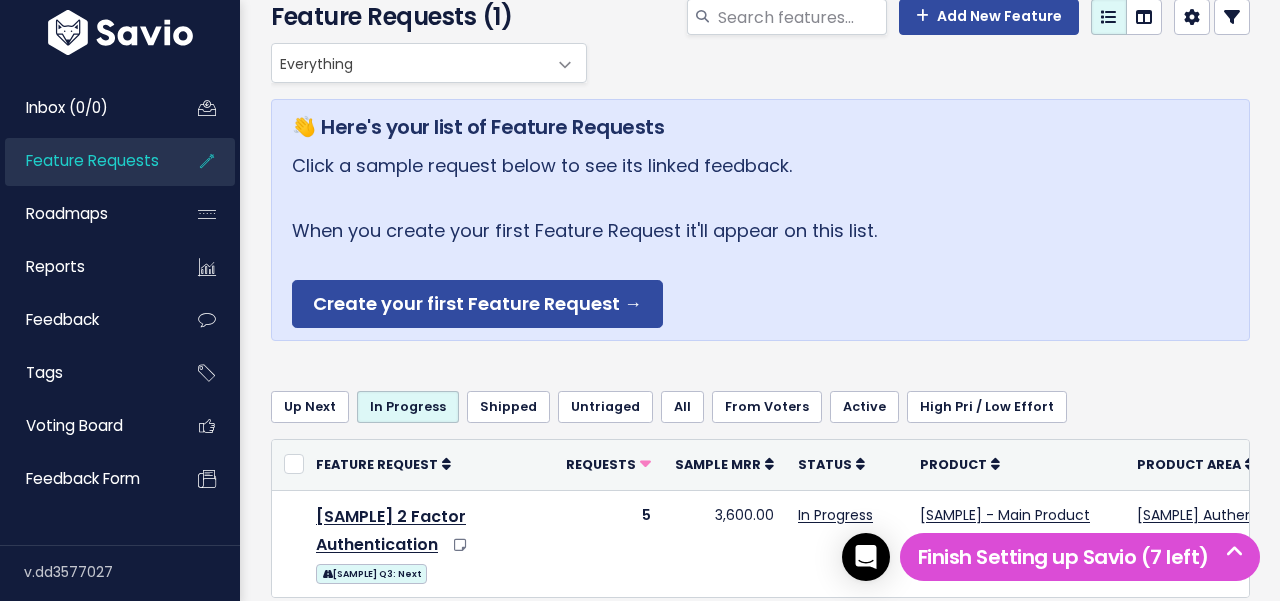 scroll, scrollTop: 378, scrollLeft: 0, axis: vertical 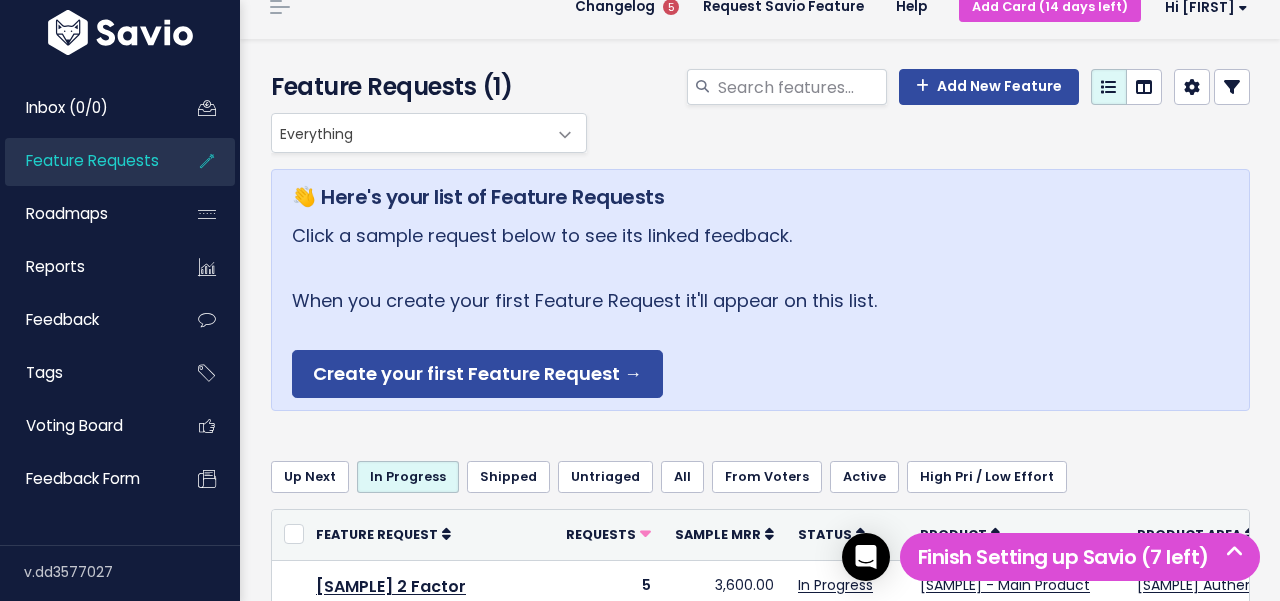 click on "Everything" at bounding box center (409, 133) 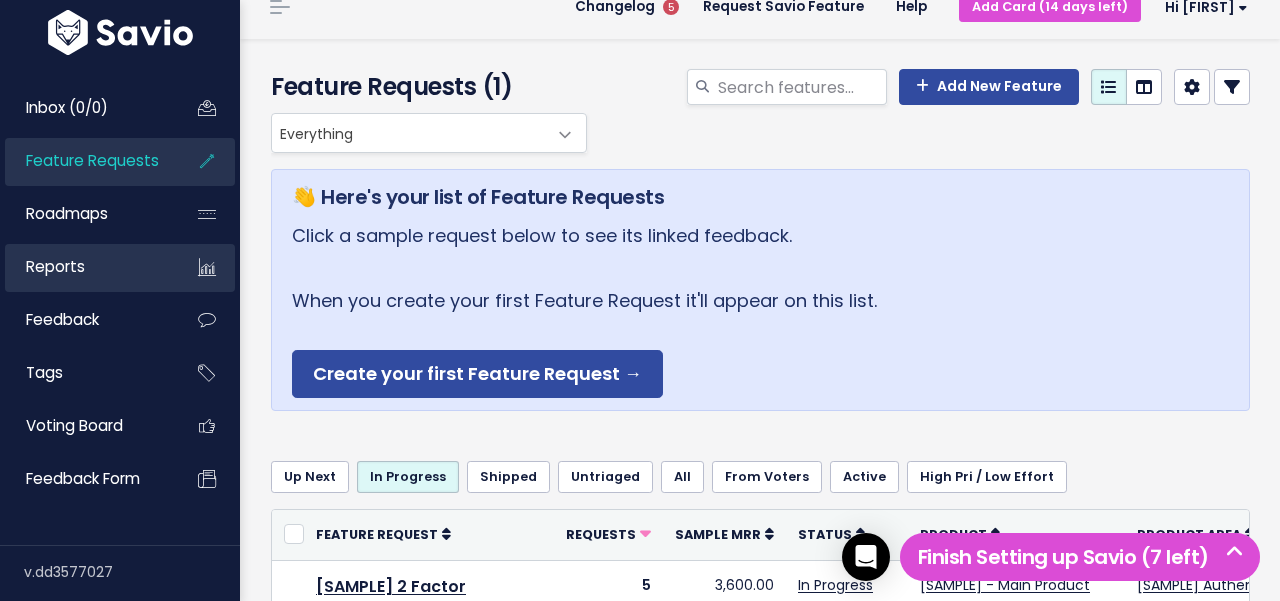 click on "Reports" at bounding box center (85, 267) 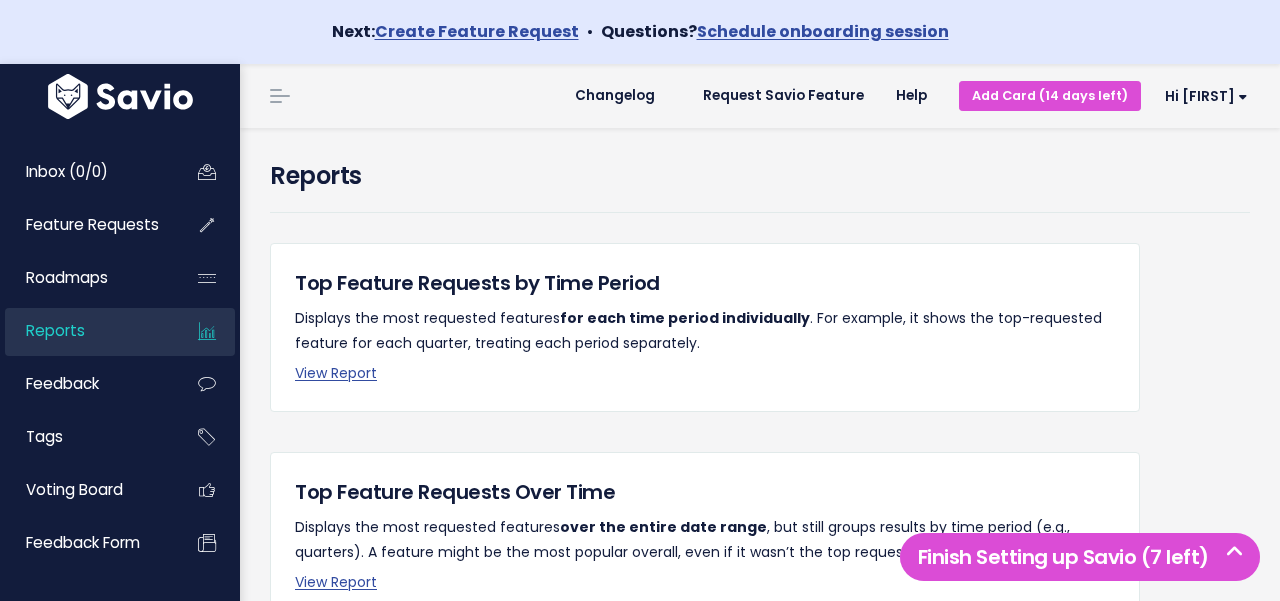 scroll, scrollTop: 0, scrollLeft: 0, axis: both 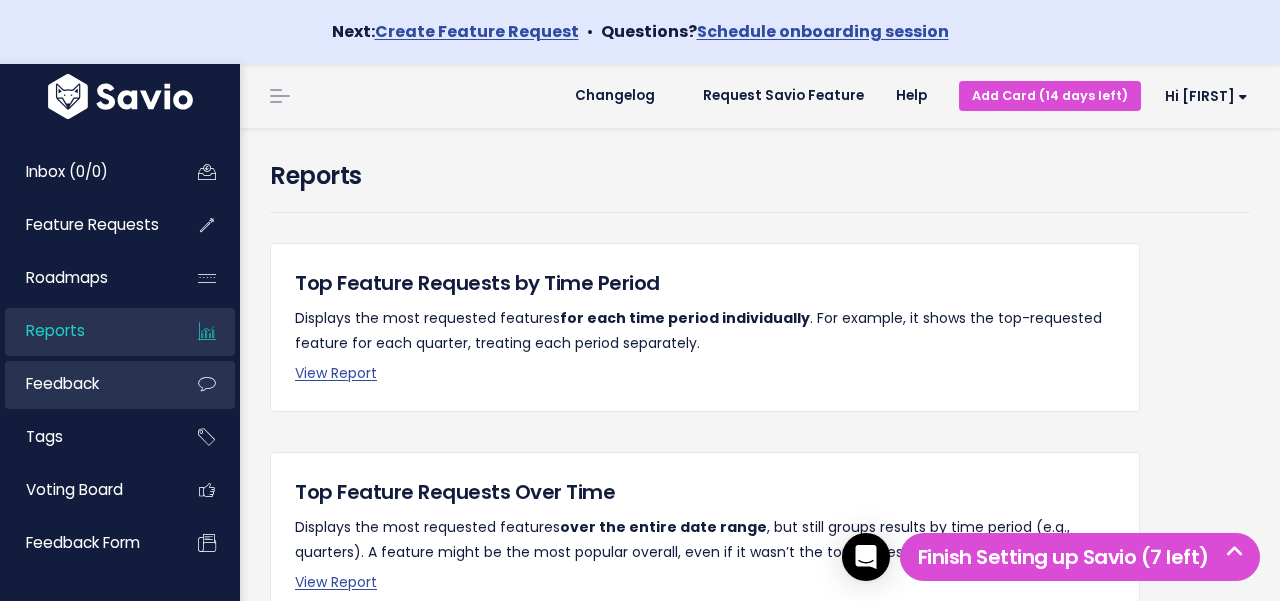 click on "Feedback" at bounding box center [85, 384] 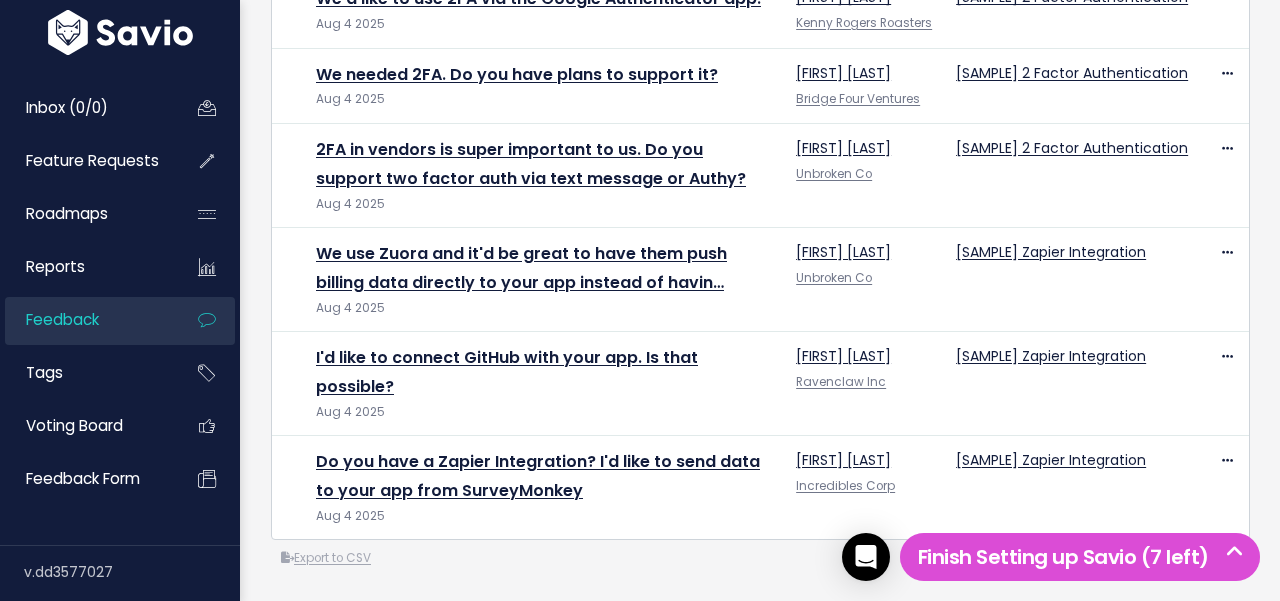 scroll, scrollTop: 0, scrollLeft: 0, axis: both 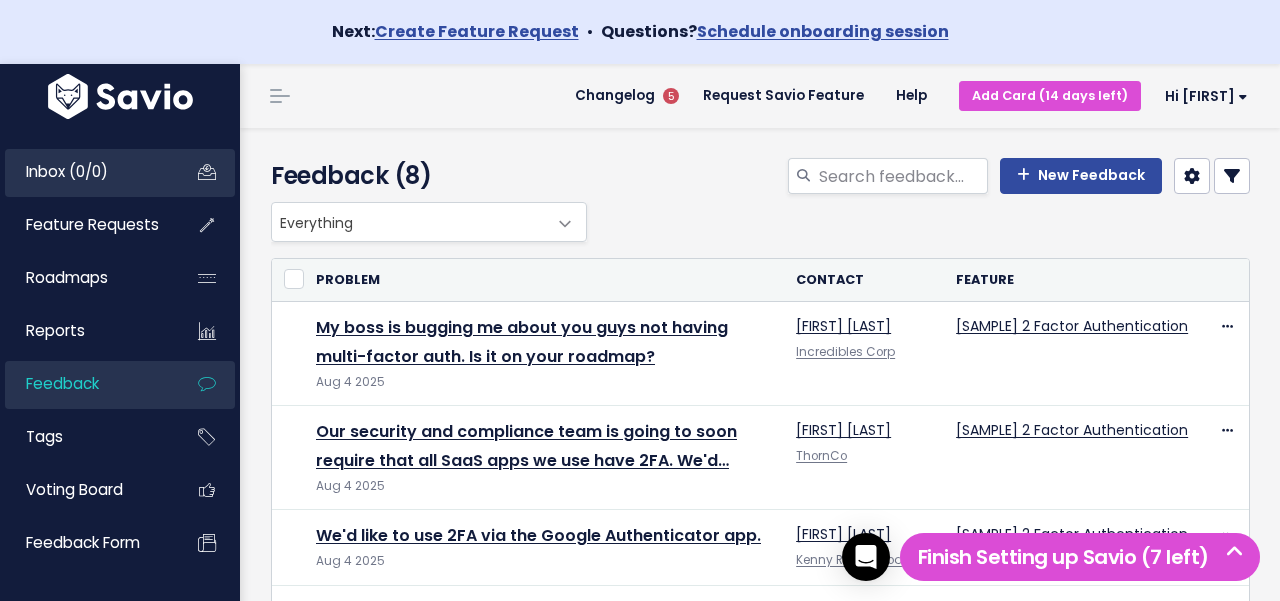 click on "Inbox (0/0)" at bounding box center [67, 171] 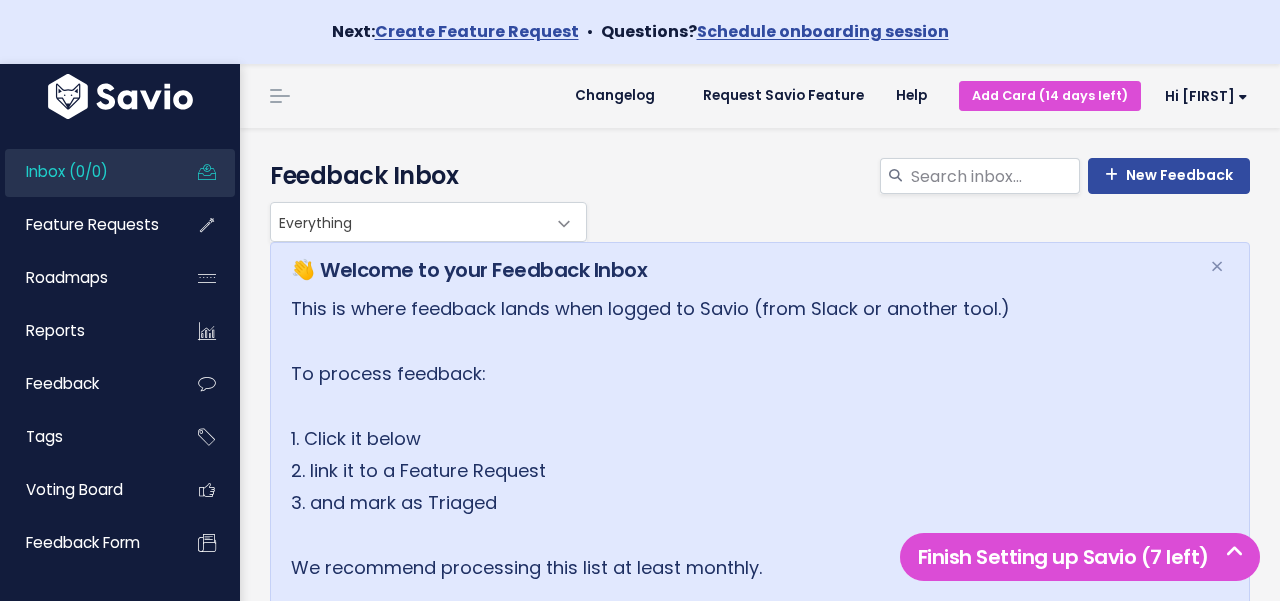 scroll, scrollTop: 0, scrollLeft: 0, axis: both 